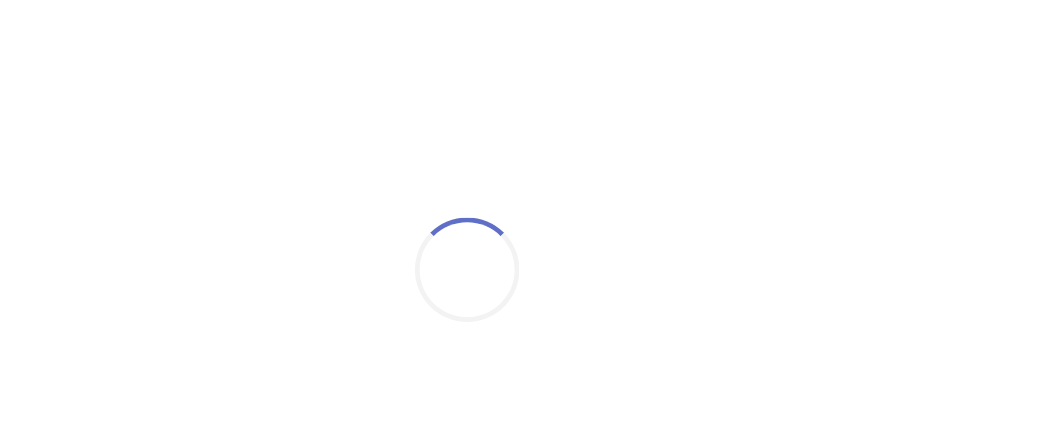 scroll, scrollTop: 0, scrollLeft: 0, axis: both 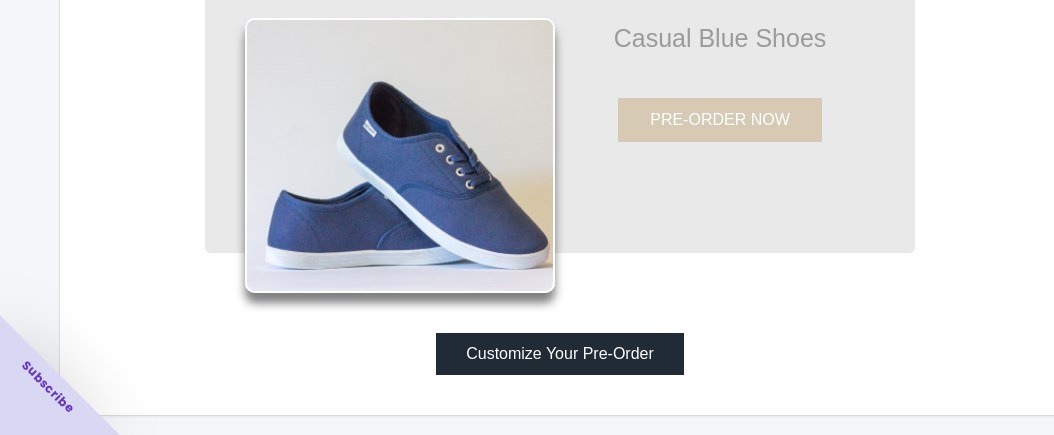 click on "Customize Your Pre-Order" at bounding box center [560, 354] 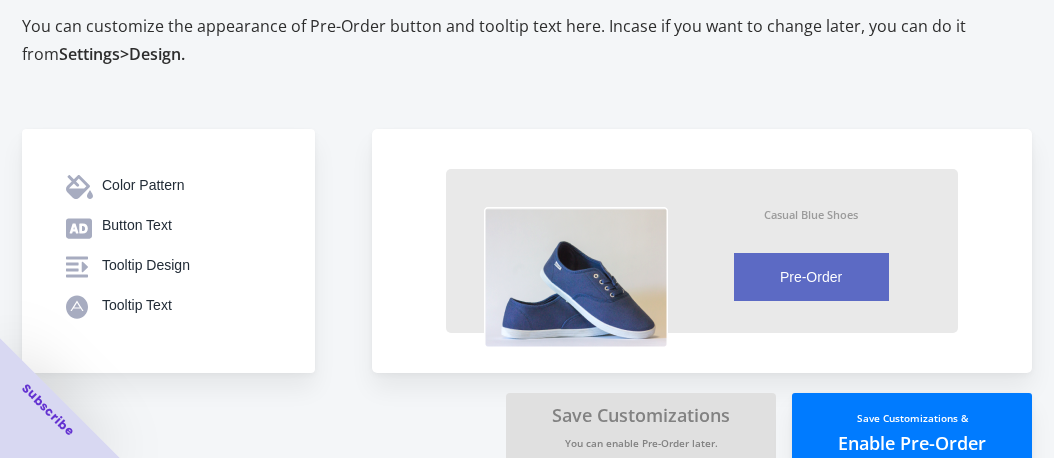 scroll, scrollTop: 130, scrollLeft: 0, axis: vertical 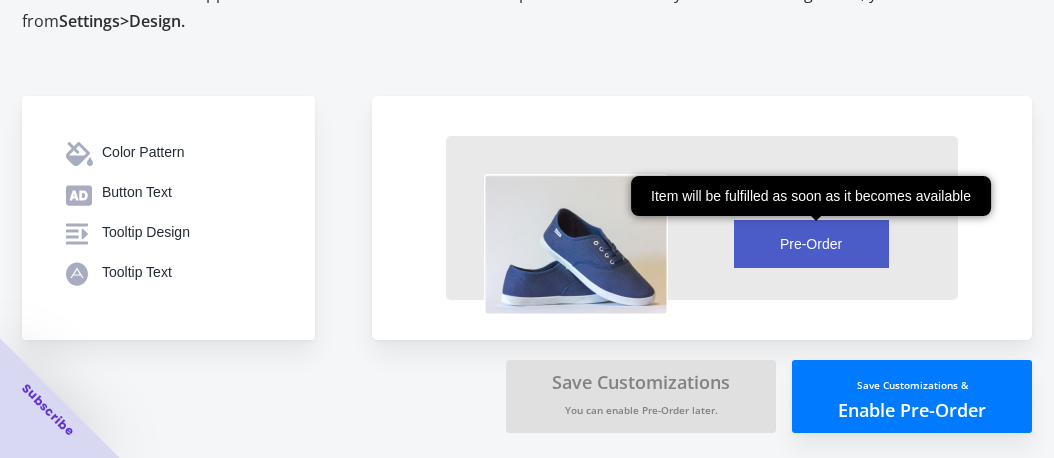 click on "Pre-Order" at bounding box center (811, 244) 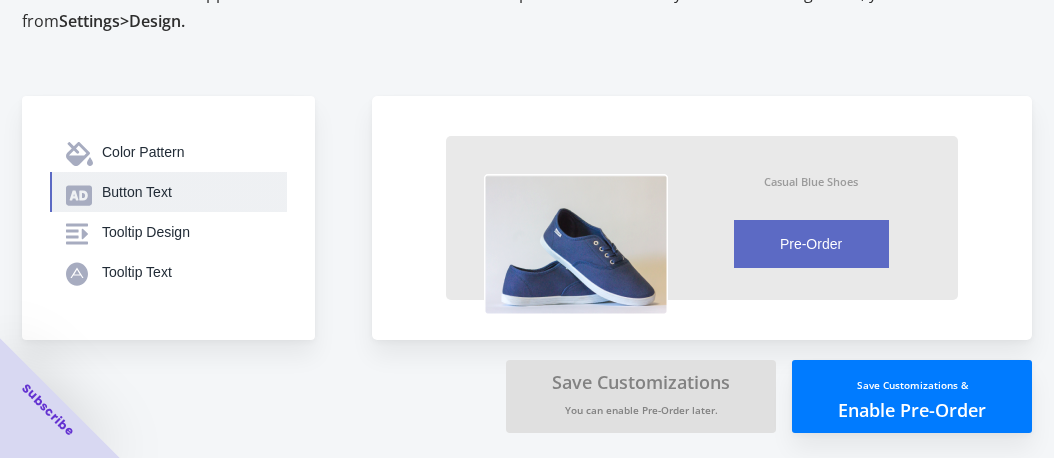 click on "Button Text" at bounding box center [186, 192] 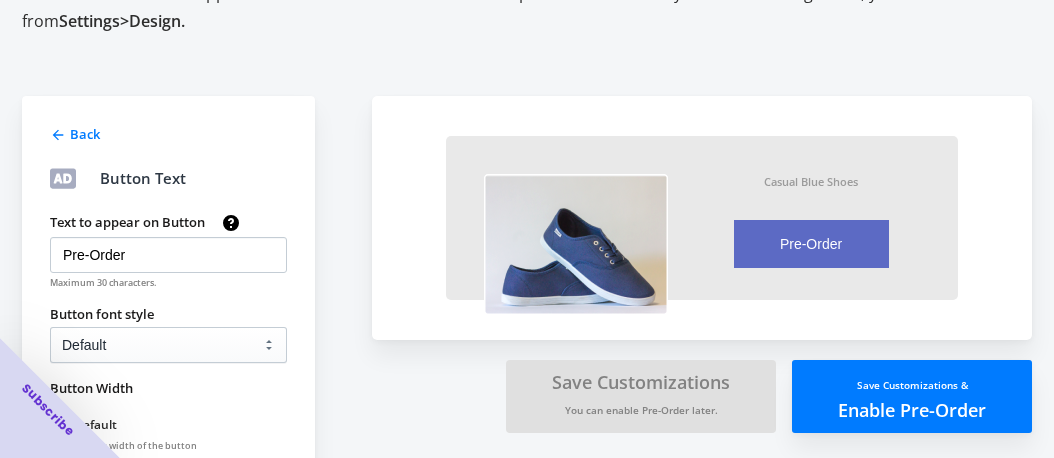 scroll, scrollTop: 130, scrollLeft: 0, axis: vertical 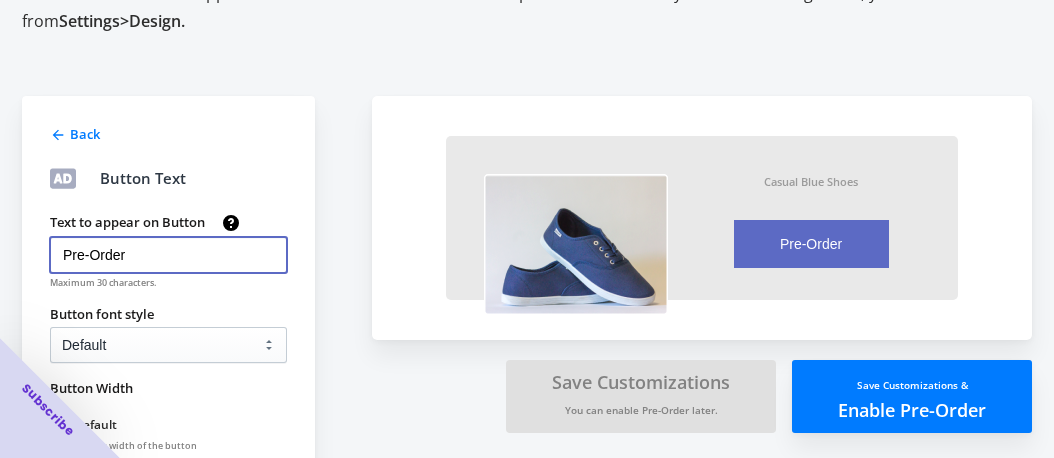 click on "Pre-Order" at bounding box center (168, 255) 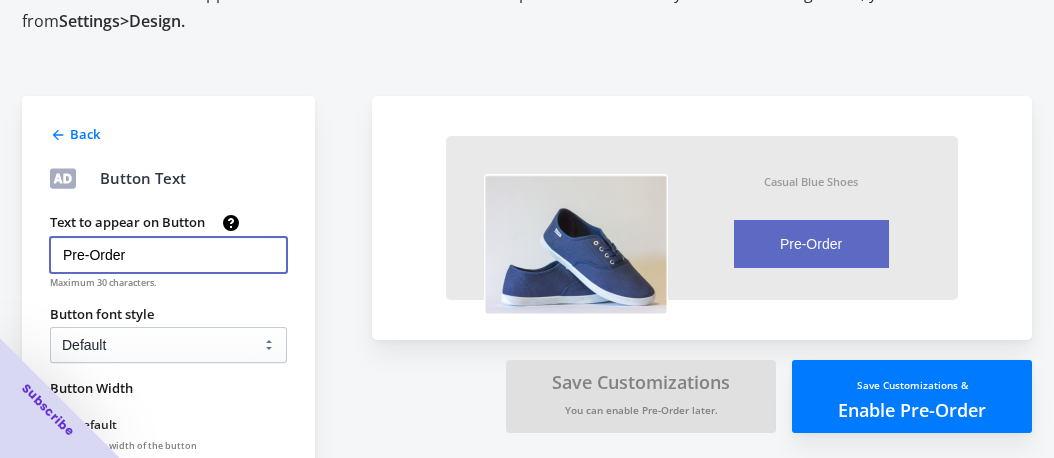 scroll, scrollTop: 380, scrollLeft: 0, axis: vertical 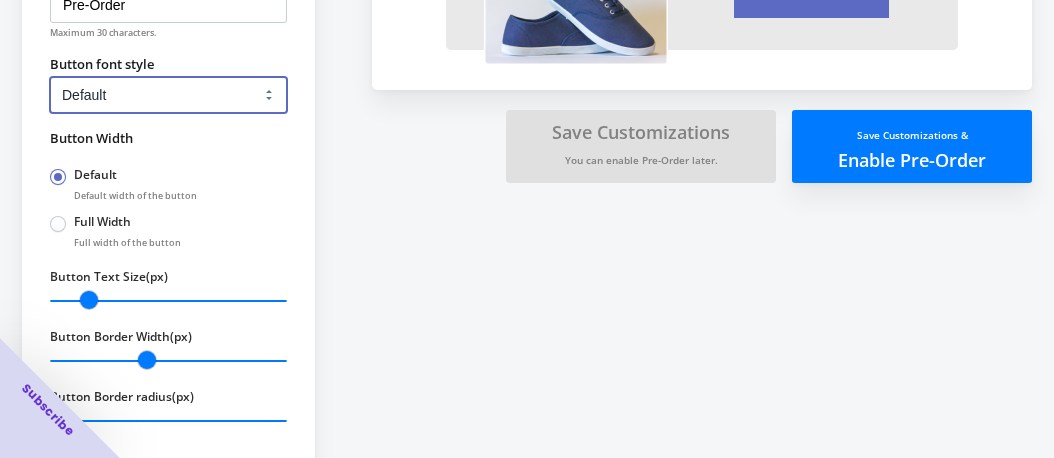 click on "Default Arial Times New Roman Courier Sans Serif" at bounding box center [168, 95] 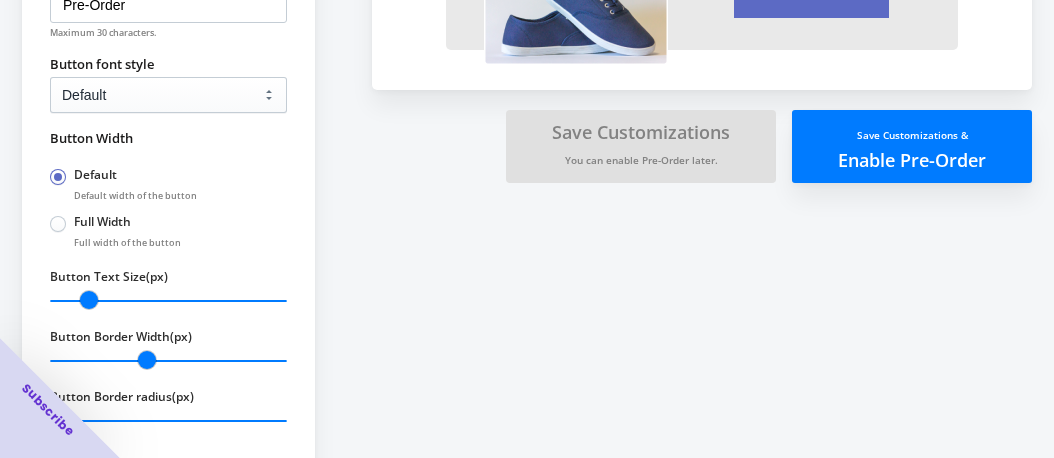 click on "Back Button Text Text to appear on Button Pre-Order Maximum 30 characters. Button font style Default Arial Times New Roman Courier Sans Serif Default Button Width Default Default width of the button Full Width Full width of the button Button Text Size(px) 14 Button Border Width(px) 4 Button Border radius(px) 0" at bounding box center (187, 129) 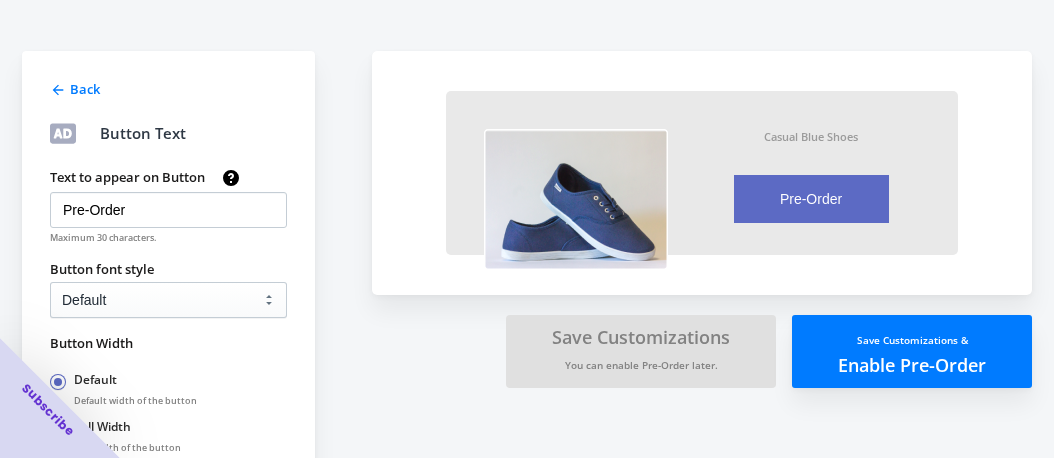 scroll, scrollTop: 170, scrollLeft: 0, axis: vertical 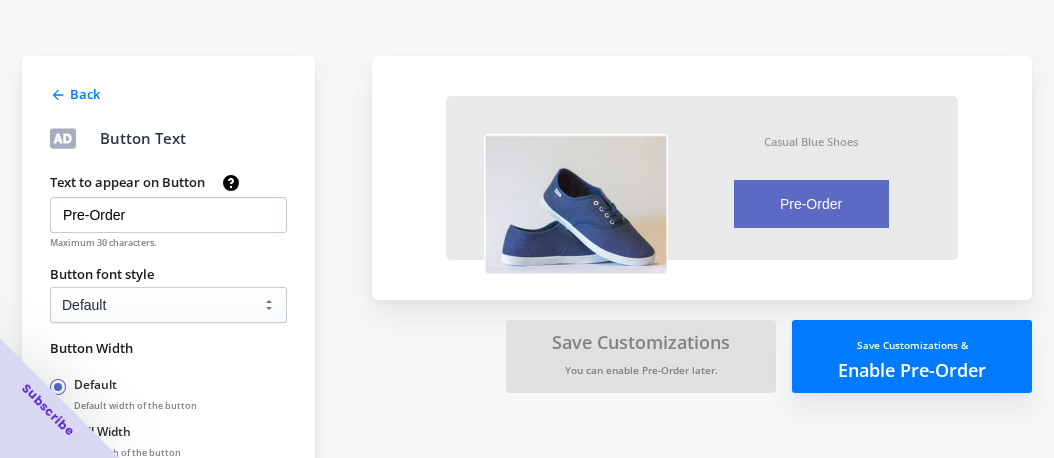 click on "Back" at bounding box center (85, 94) 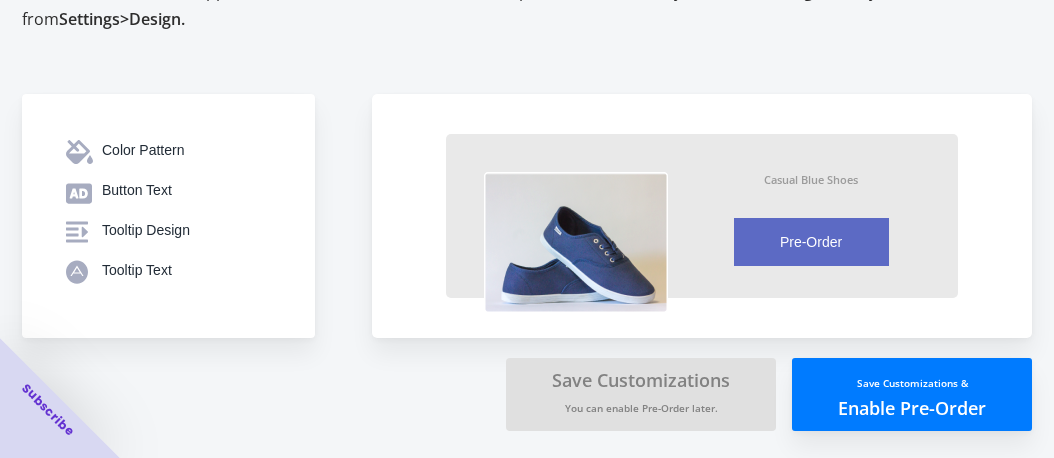 scroll, scrollTop: 130, scrollLeft: 0, axis: vertical 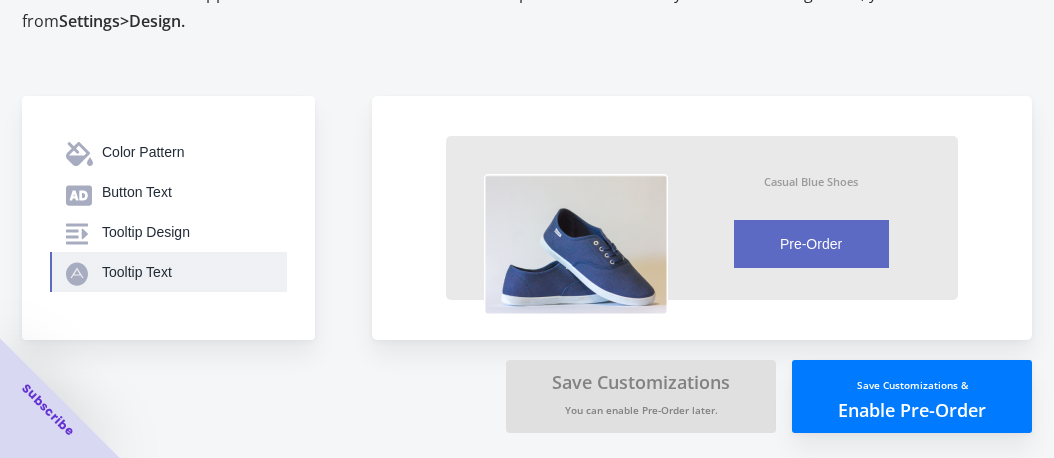 click on "Tooltip Text" at bounding box center (186, 272) 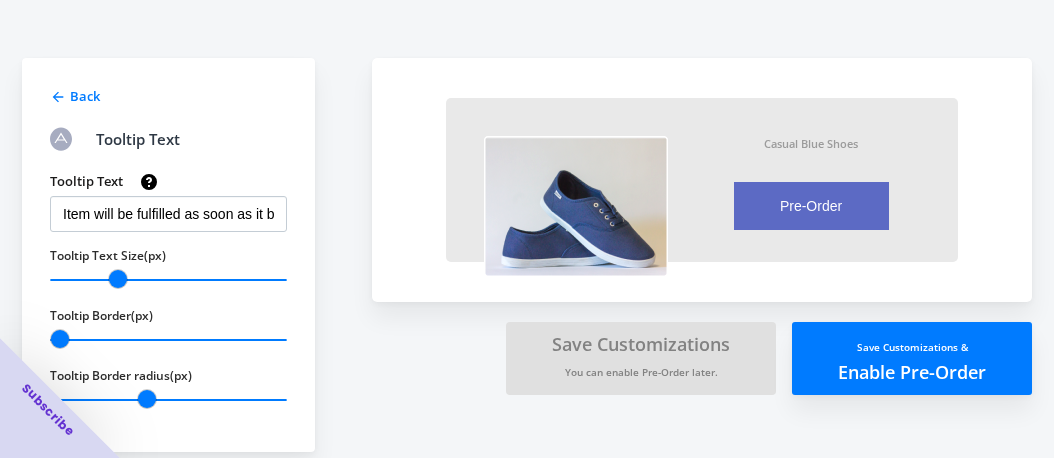 scroll, scrollTop: 189, scrollLeft: 0, axis: vertical 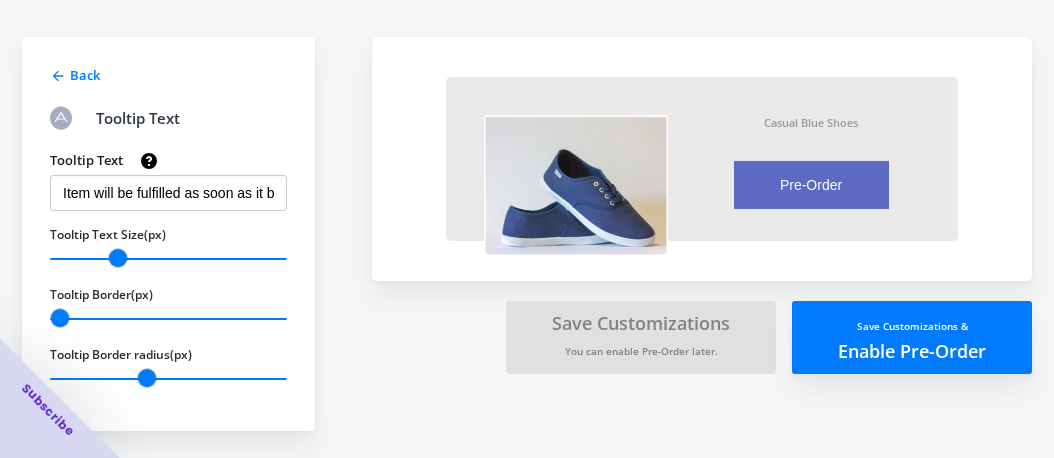 click 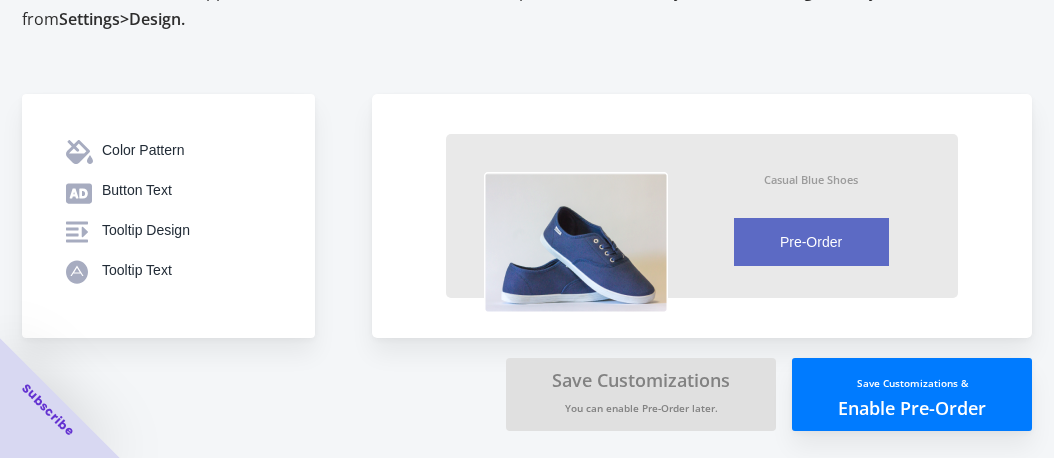 scroll, scrollTop: 130, scrollLeft: 0, axis: vertical 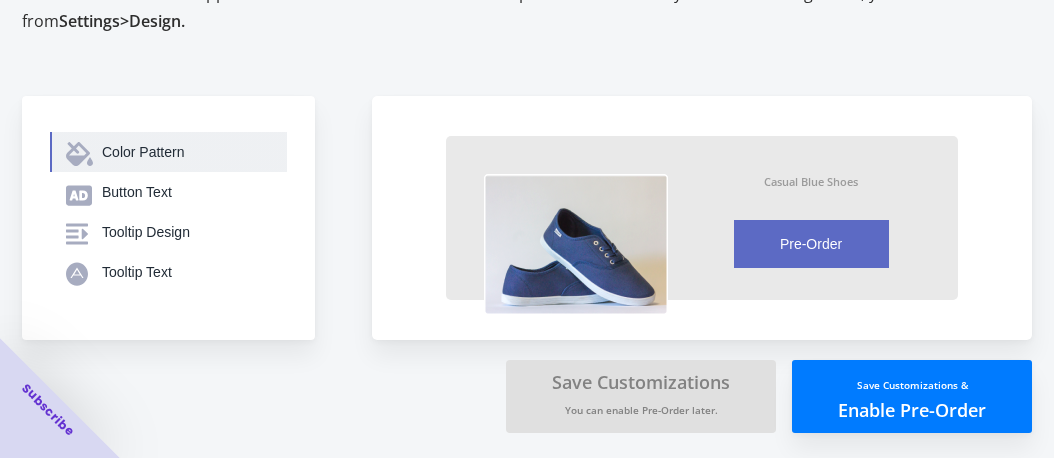 click on "Color Pattern" at bounding box center [168, 152] 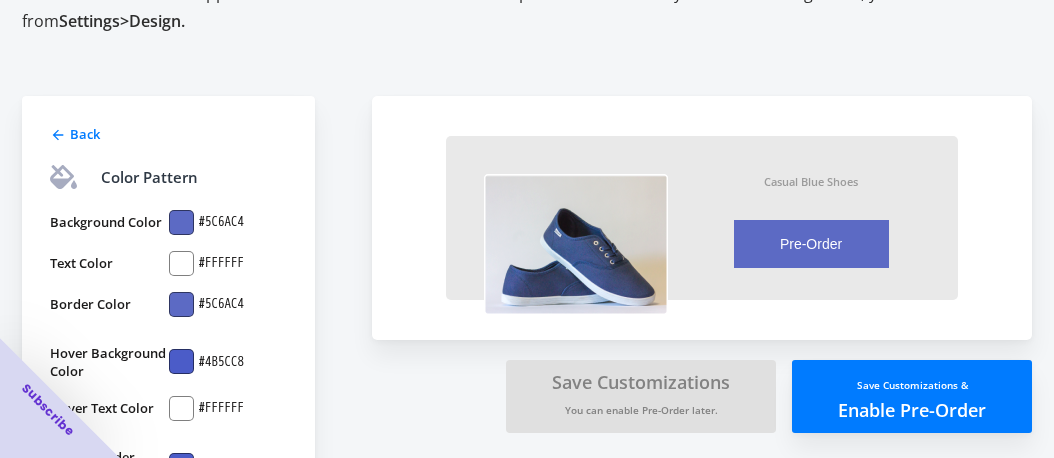 click at bounding box center (181, 222) 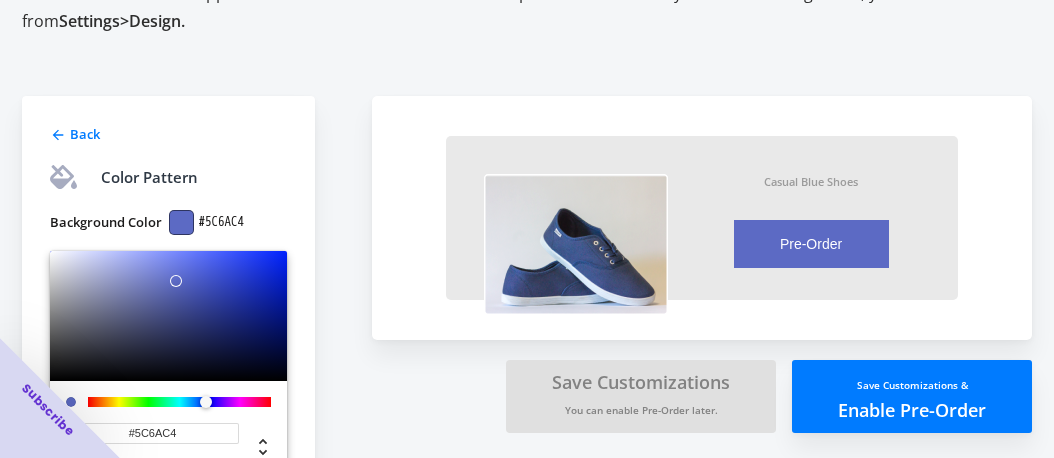 click on "#5C6AC4" at bounding box center [152, 433] 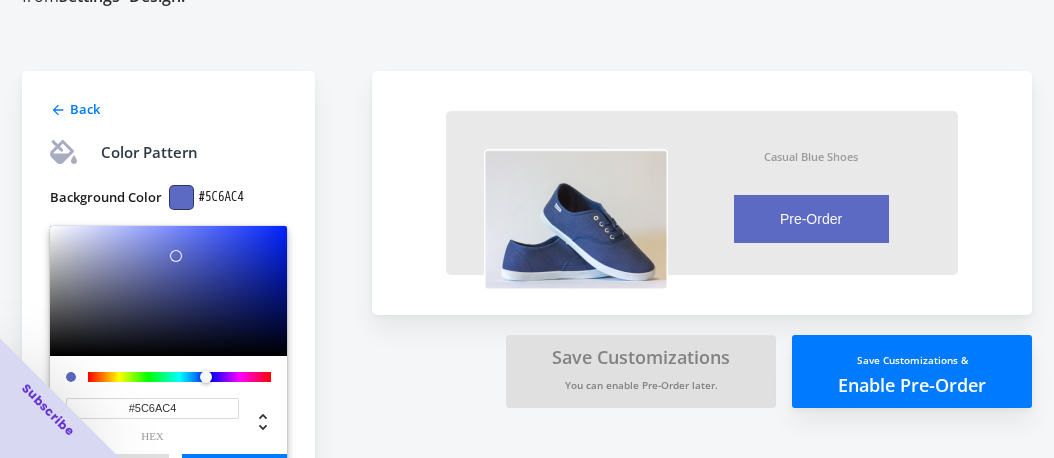 drag, startPoint x: 181, startPoint y: 434, endPoint x: 128, endPoint y: 445, distance: 54.129475 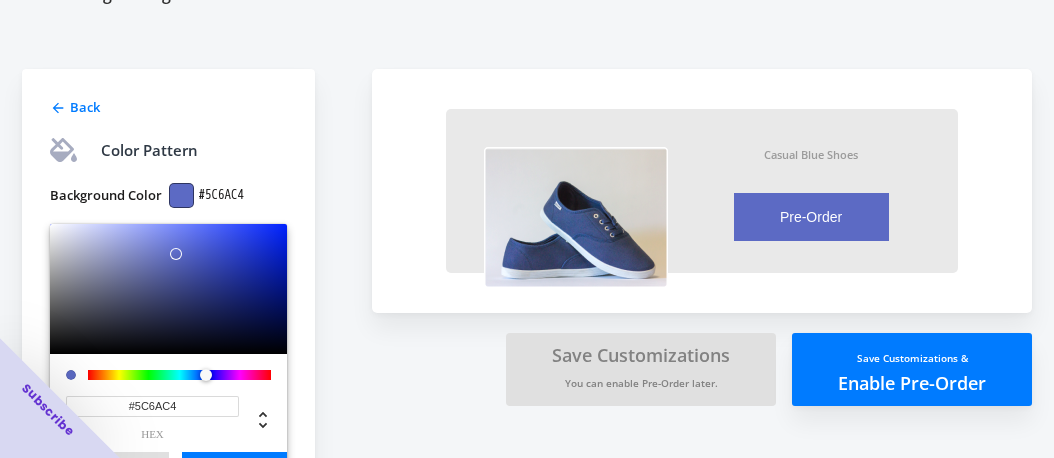 scroll, scrollTop: 408, scrollLeft: 0, axis: vertical 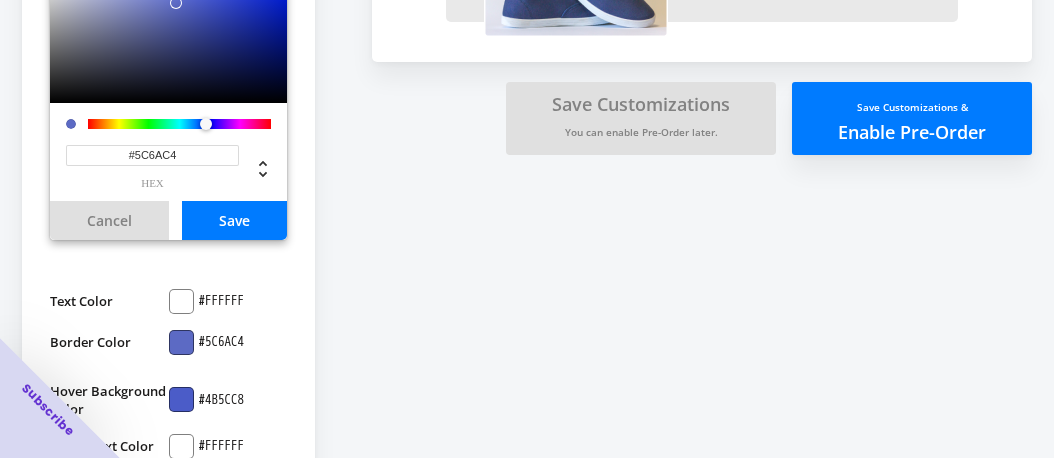 paste on "F259AD" 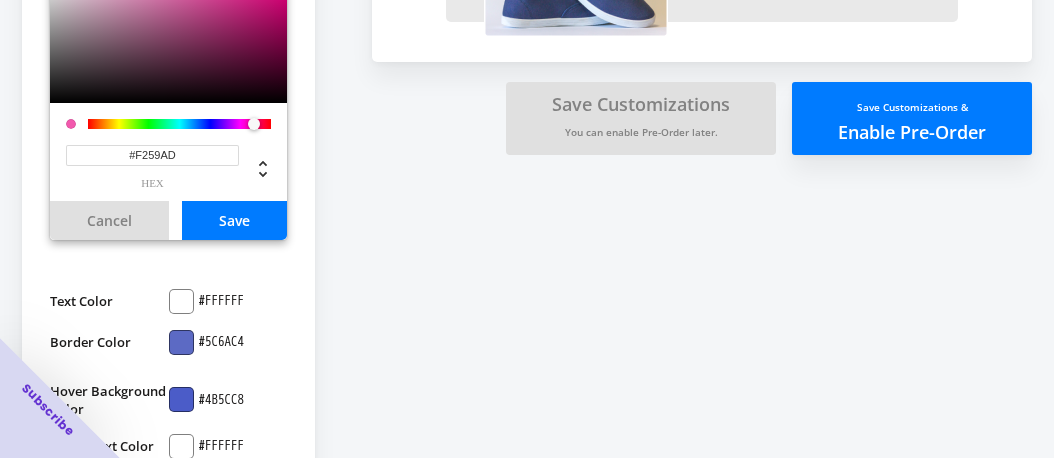 type on "#F259AD" 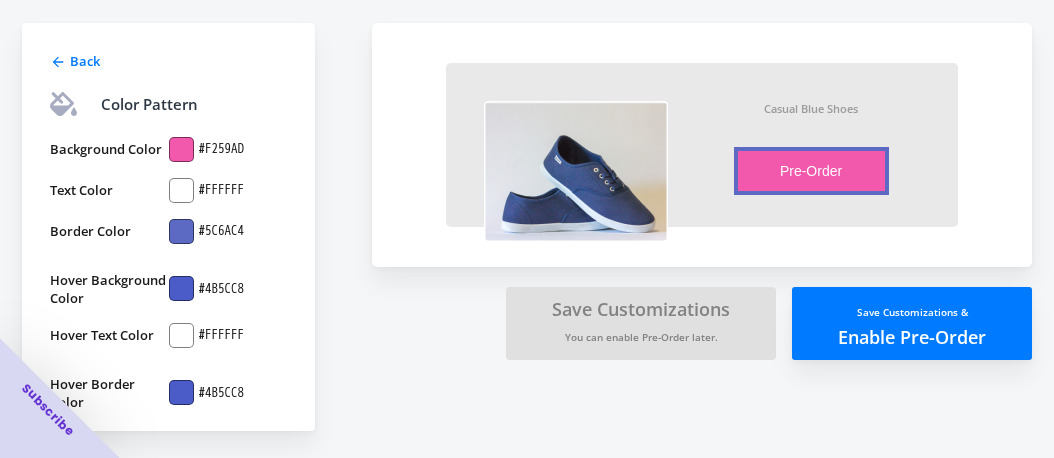 scroll, scrollTop: 202, scrollLeft: 0, axis: vertical 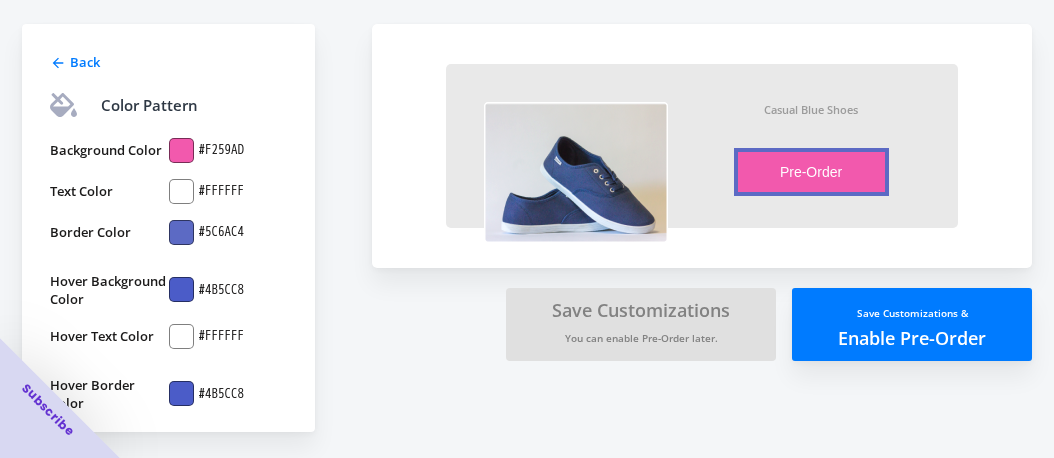 click at bounding box center [181, 232] 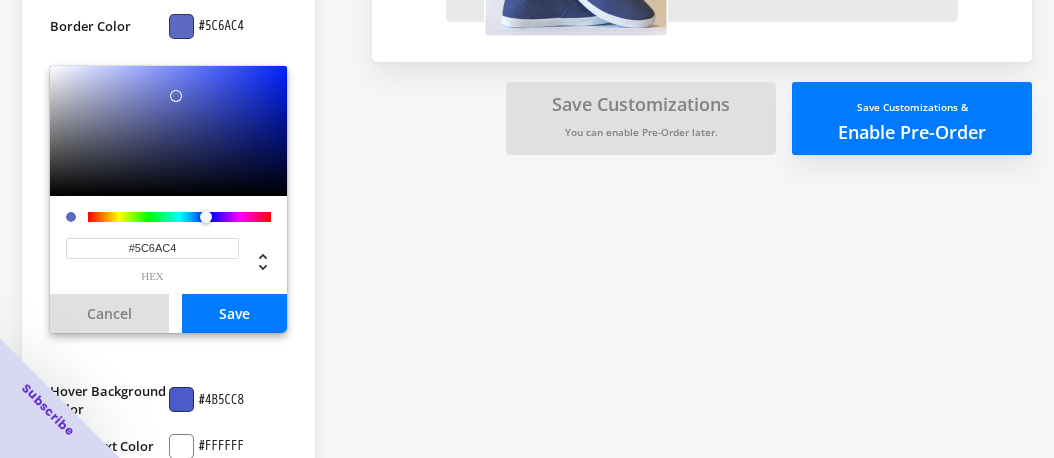 click on "#5C6AC4" at bounding box center [152, 248] 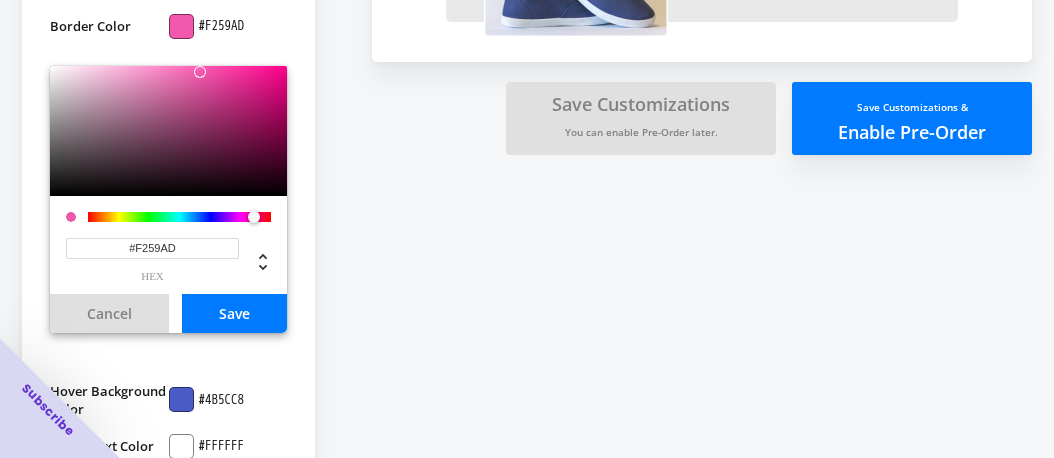 type on "#F259AD" 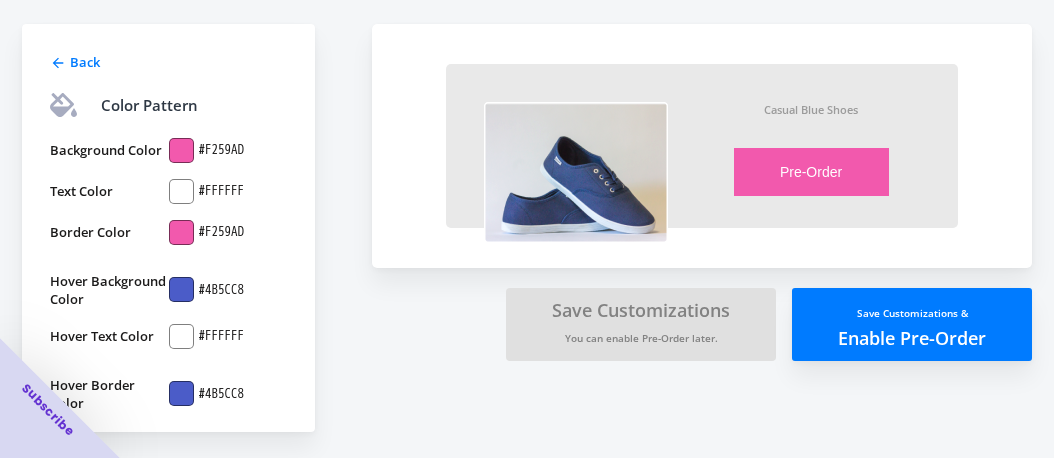 click on "#4B5CC8" at bounding box center [228, 290] 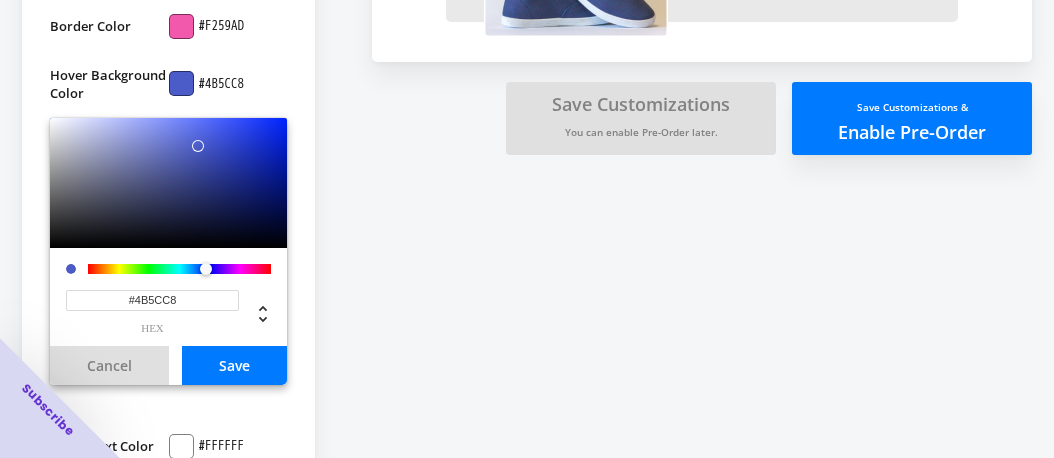 click on "#4B5CC8 hex" at bounding box center (152, 312) 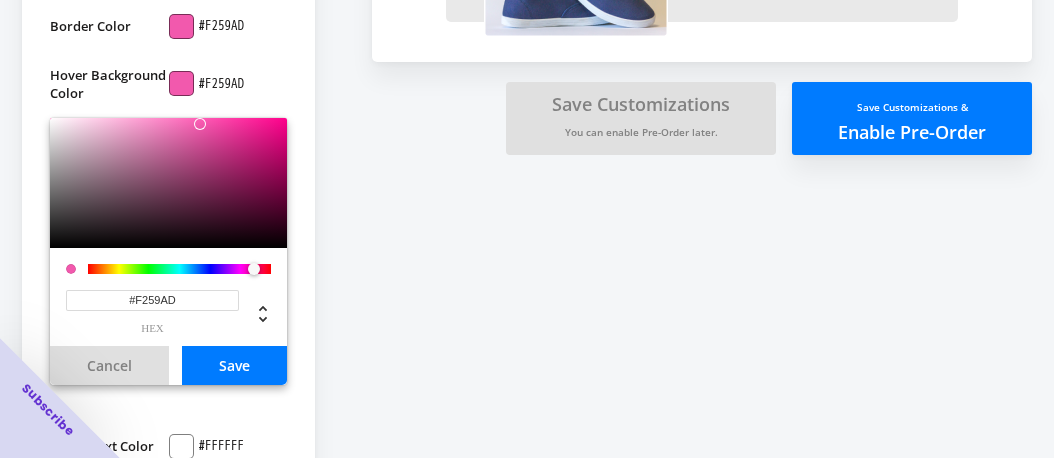 type on "#F259AD" 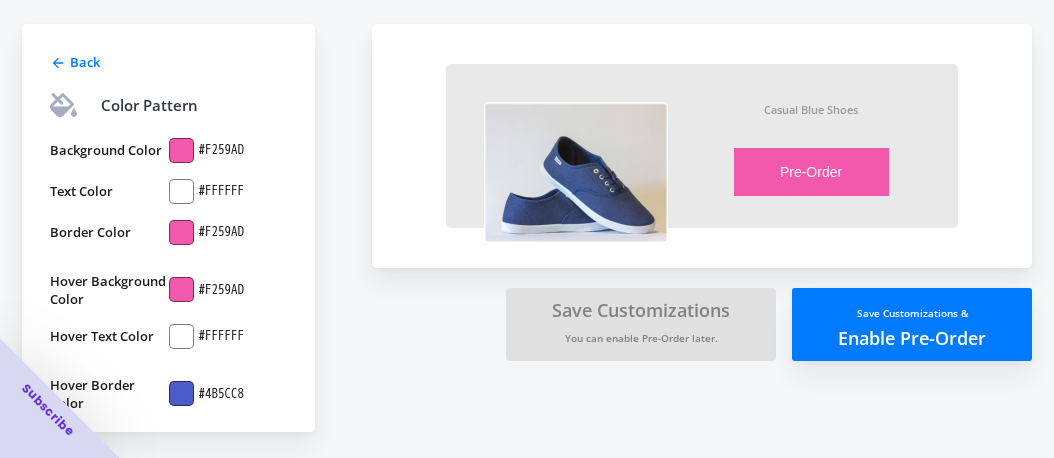 click at bounding box center [181, 393] 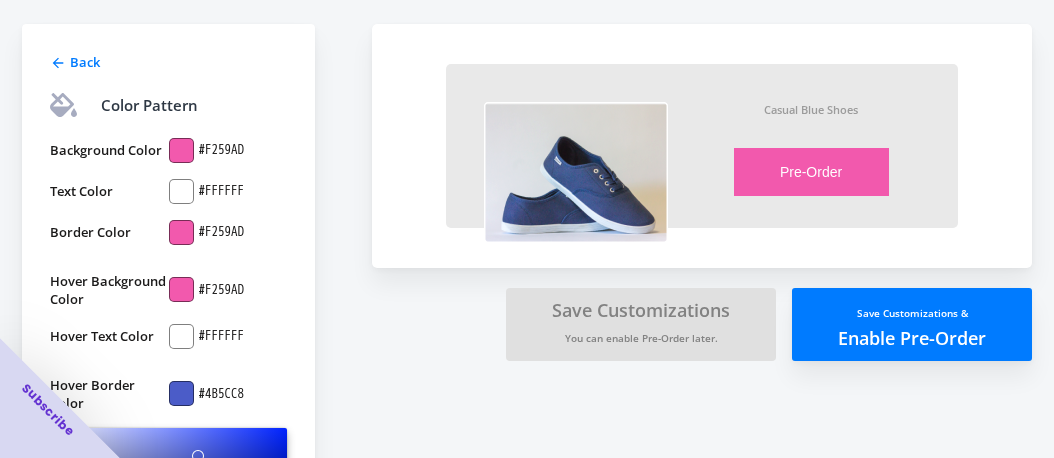 scroll, scrollTop: 408, scrollLeft: 0, axis: vertical 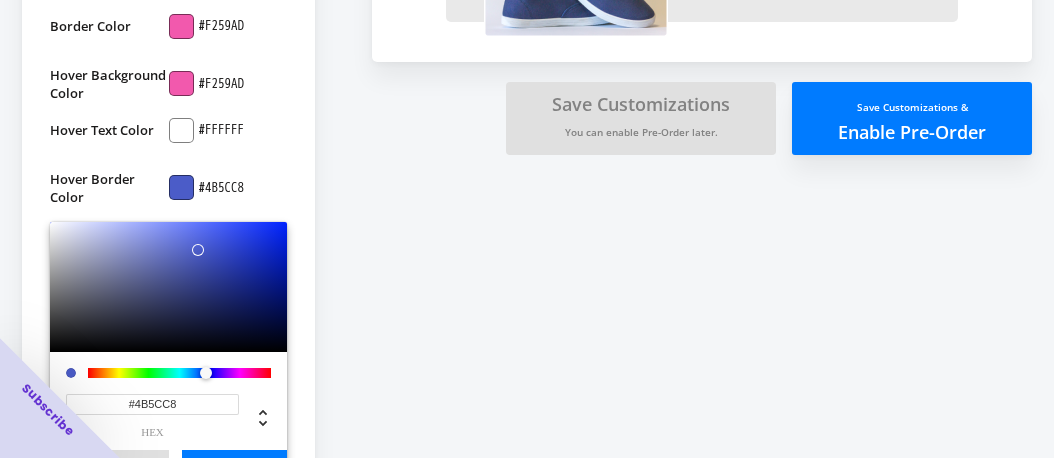 click on "#4B5CC8" at bounding box center (152, 404) 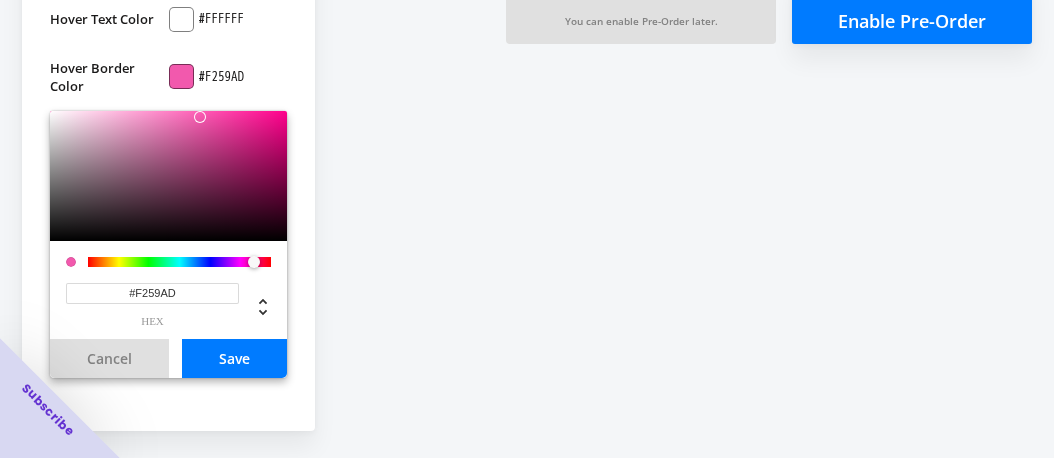 type on "#F259AD" 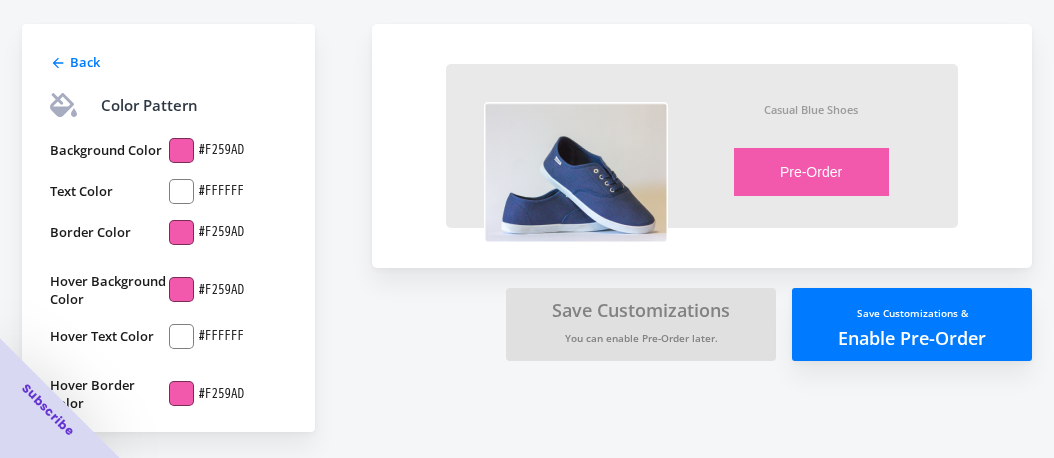 click on "Back Color Pattern Background Color #F259AD Text Color #FFFFFF Border Color #F259AD Hover Background Color #F259AD Hover Text Color #FFFFFF Hover Border Color #F259AD" at bounding box center [187, 198] 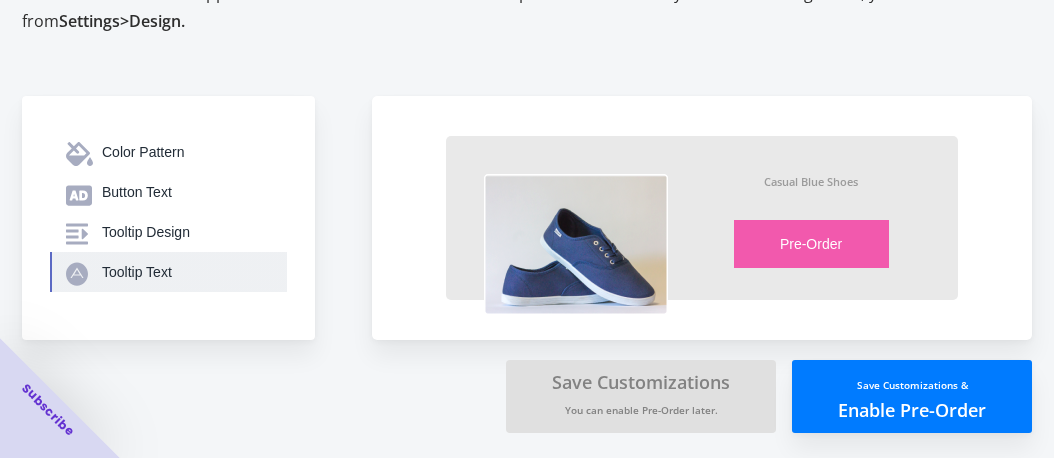 click on "Tooltip Text" at bounding box center [186, 272] 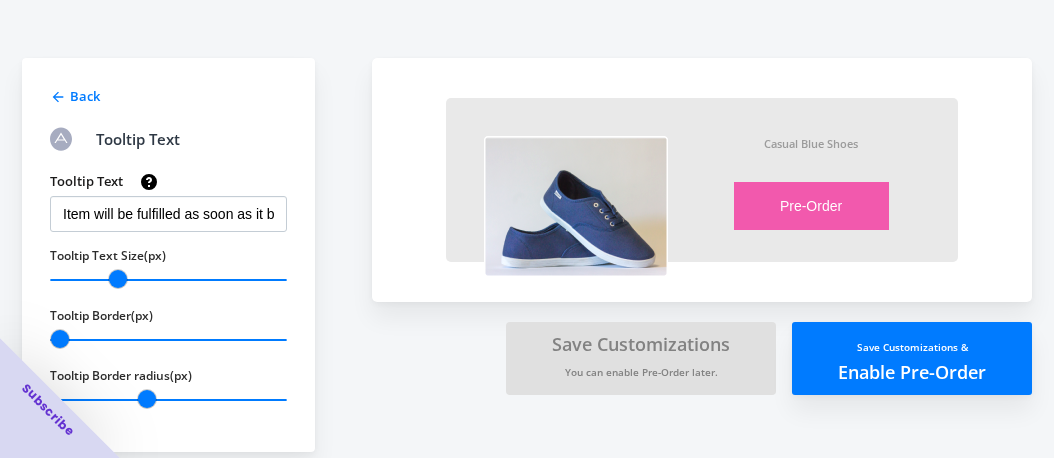 scroll, scrollTop: 189, scrollLeft: 0, axis: vertical 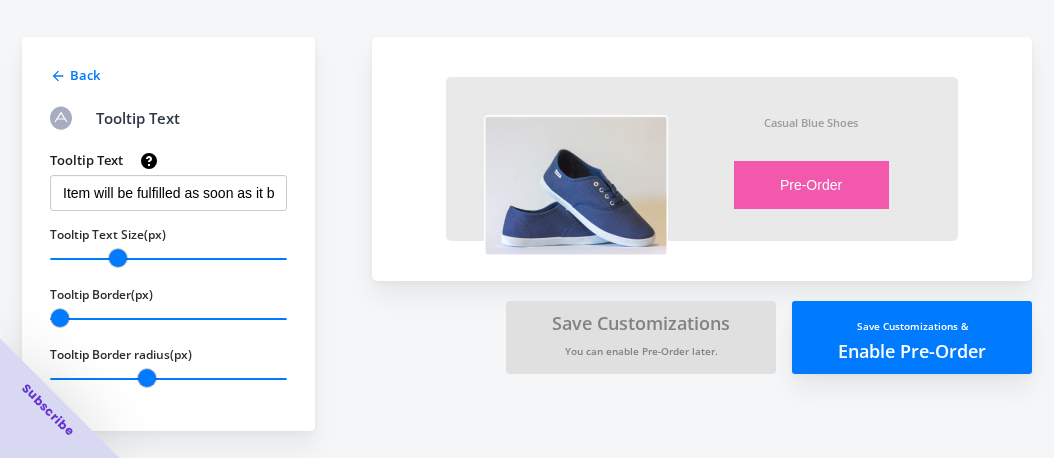 click on "Back" at bounding box center (166, 73) 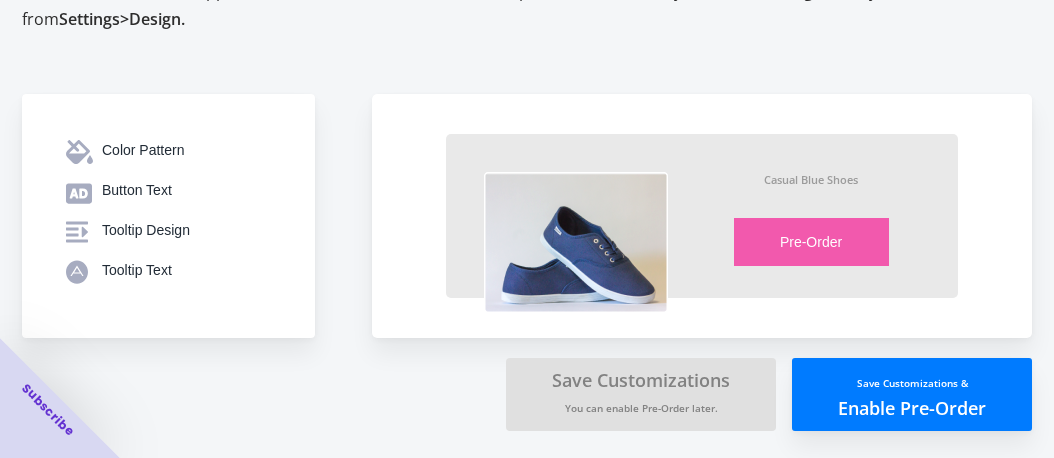 scroll, scrollTop: 130, scrollLeft: 0, axis: vertical 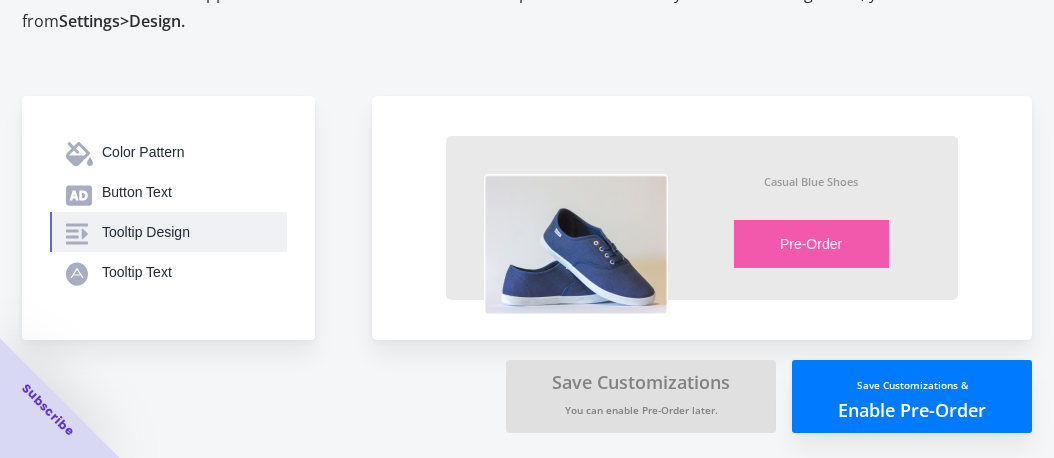 click on "Tooltip Design" at bounding box center (186, 232) 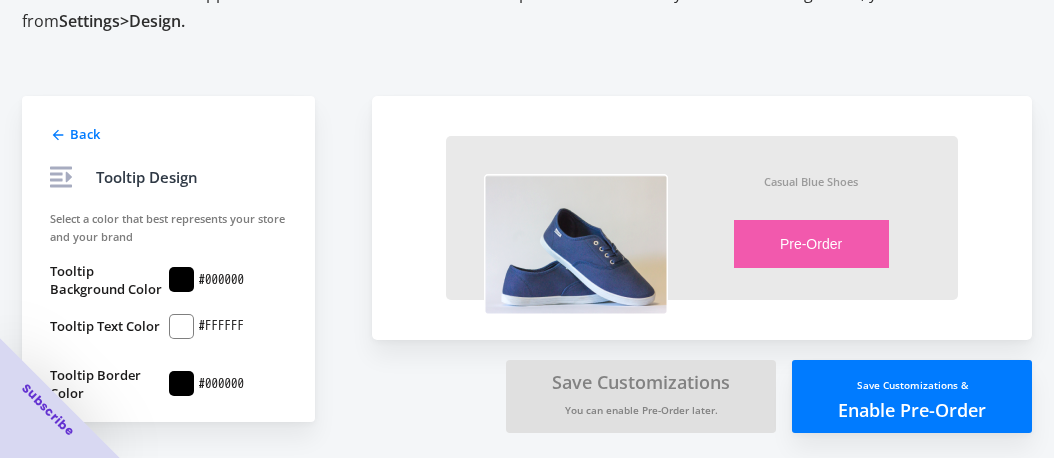 click on "Back" at bounding box center (85, 134) 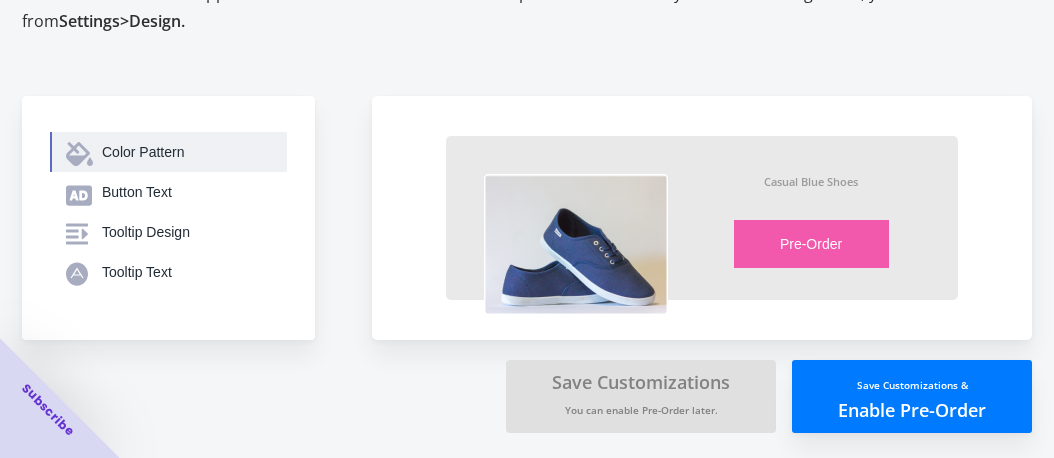 click on "Color Pattern" at bounding box center (186, 152) 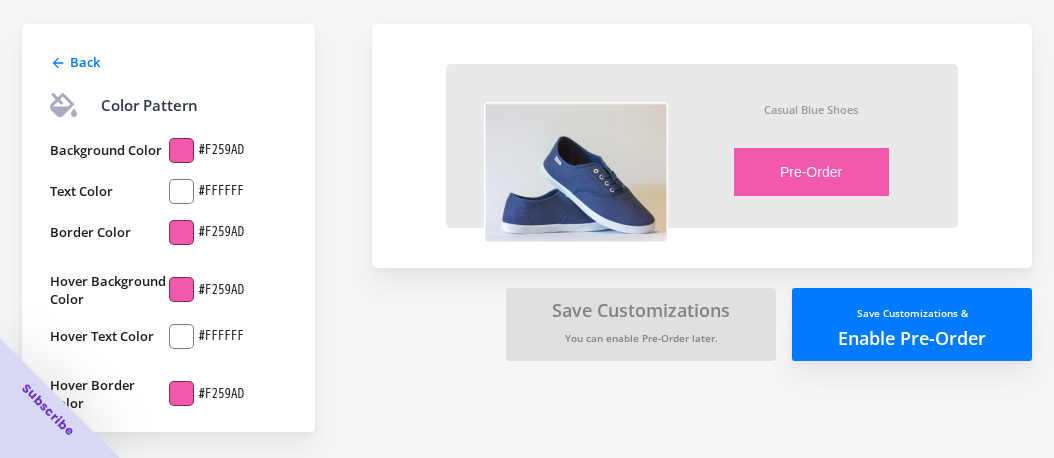click on "Back" at bounding box center [85, 62] 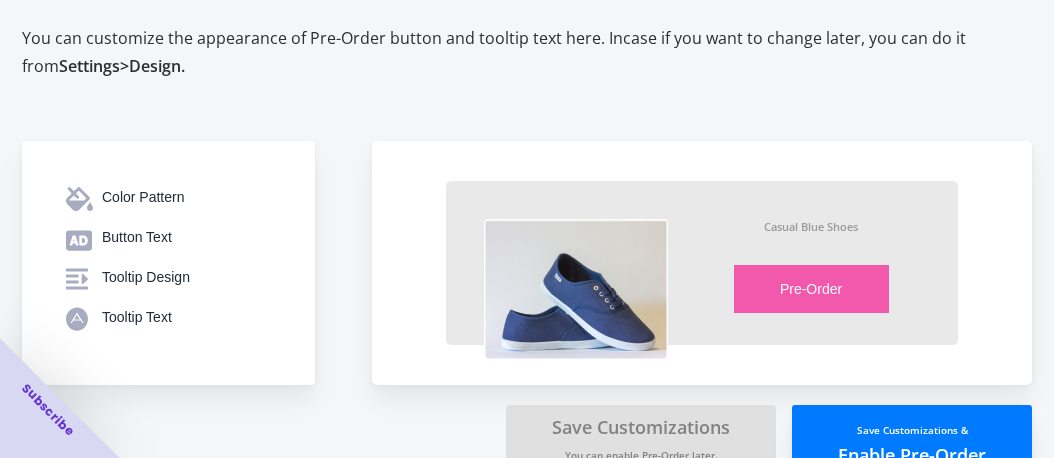 scroll, scrollTop: 130, scrollLeft: 0, axis: vertical 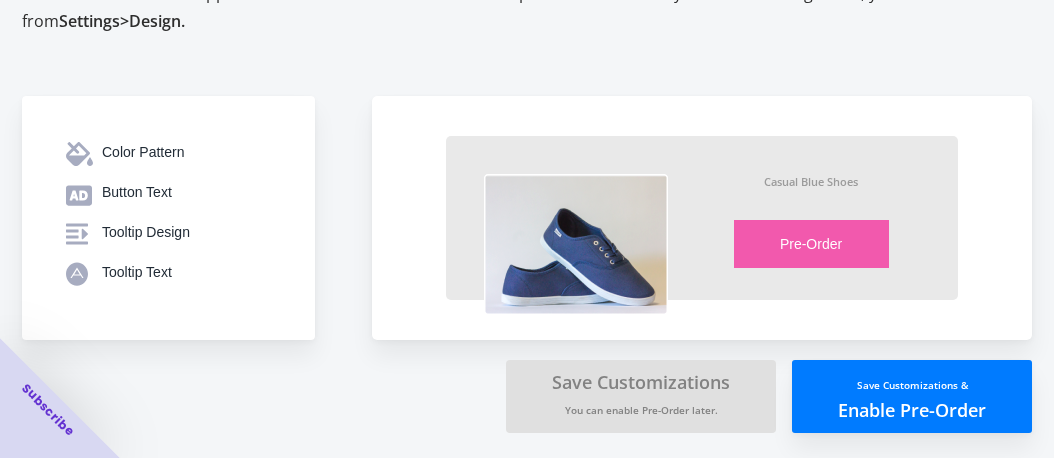 click on "Save Customizations & Enable Pre-Order" at bounding box center (912, 396) 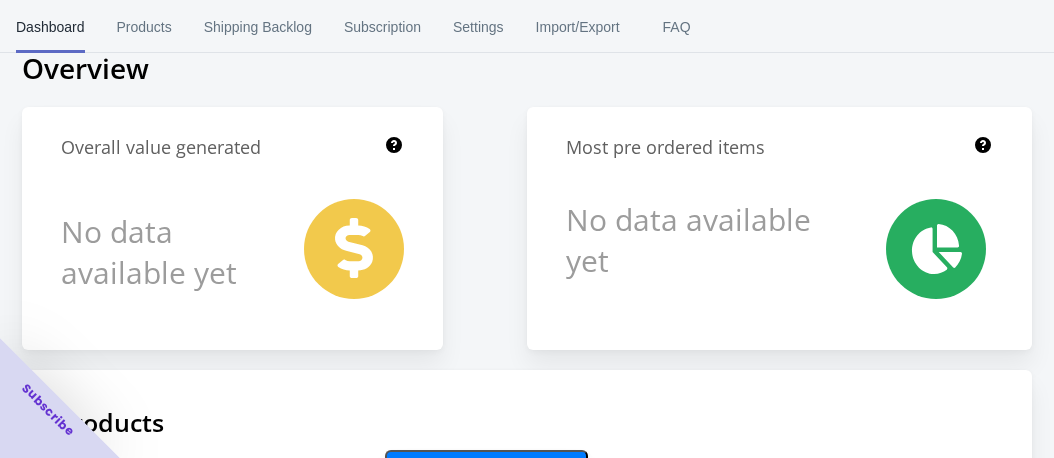 scroll, scrollTop: 0, scrollLeft: 0, axis: both 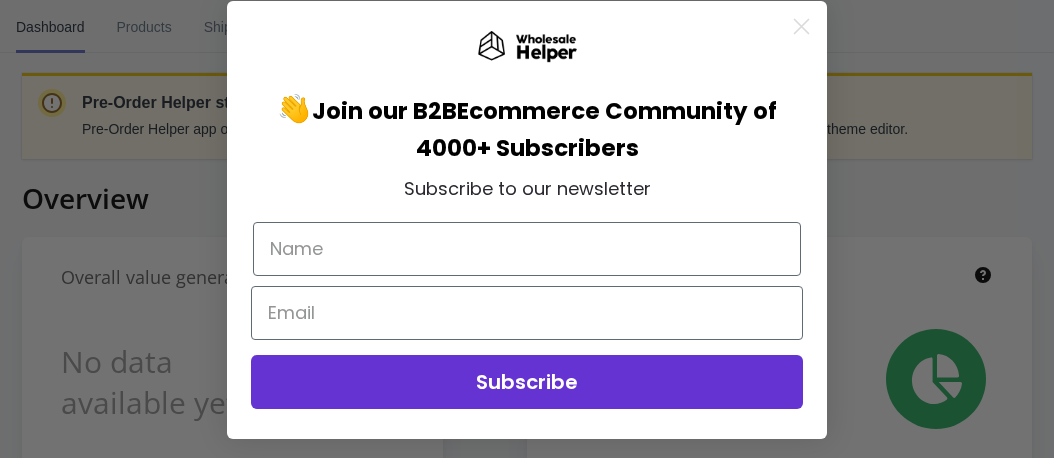 click 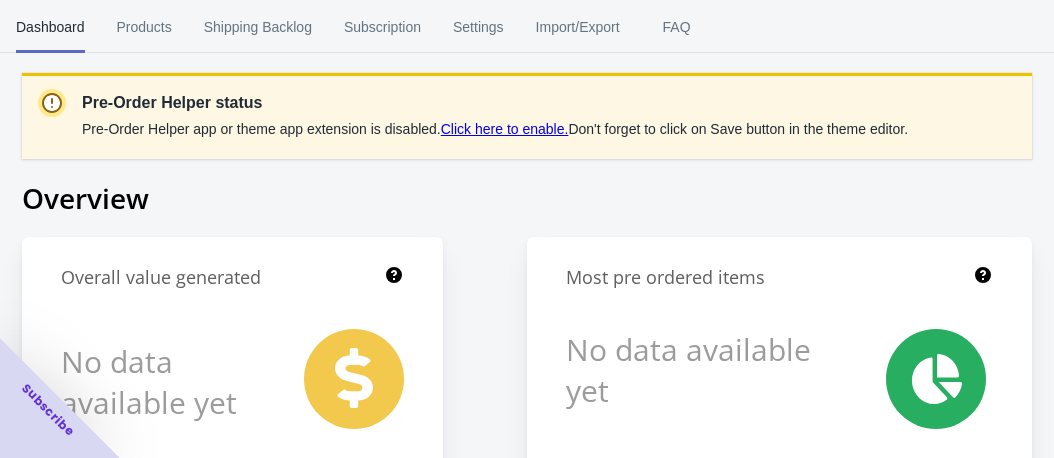 click on "Overview" at bounding box center (527, 198) 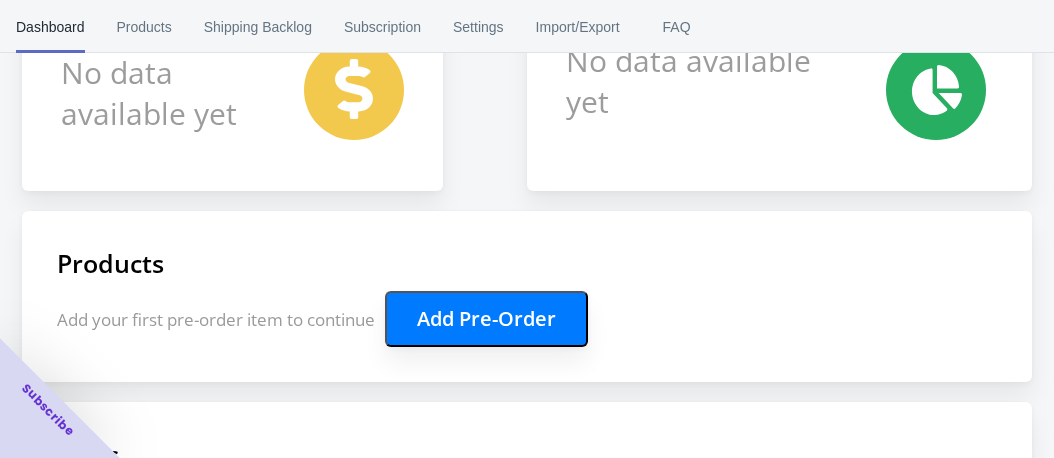 scroll, scrollTop: 499, scrollLeft: 0, axis: vertical 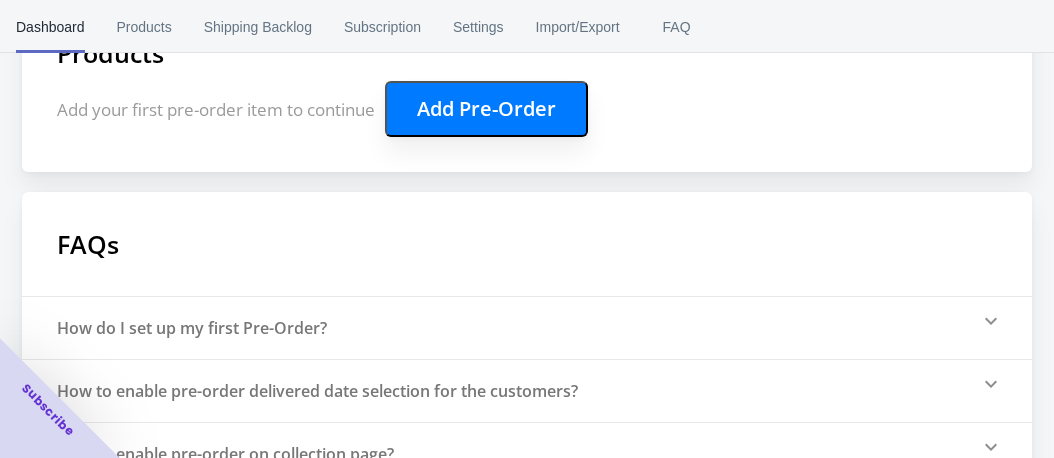 click on "Add Pre-Order" at bounding box center (486, 109) 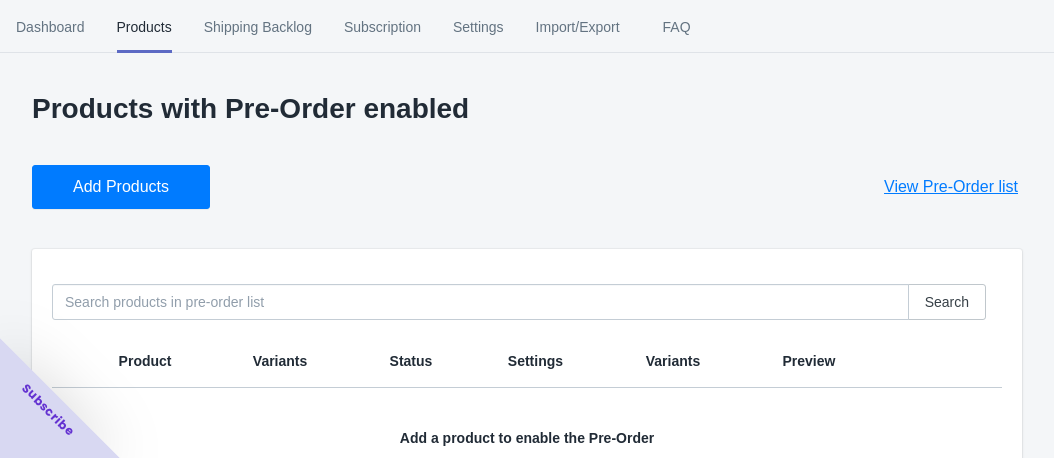 scroll, scrollTop: 29, scrollLeft: 0, axis: vertical 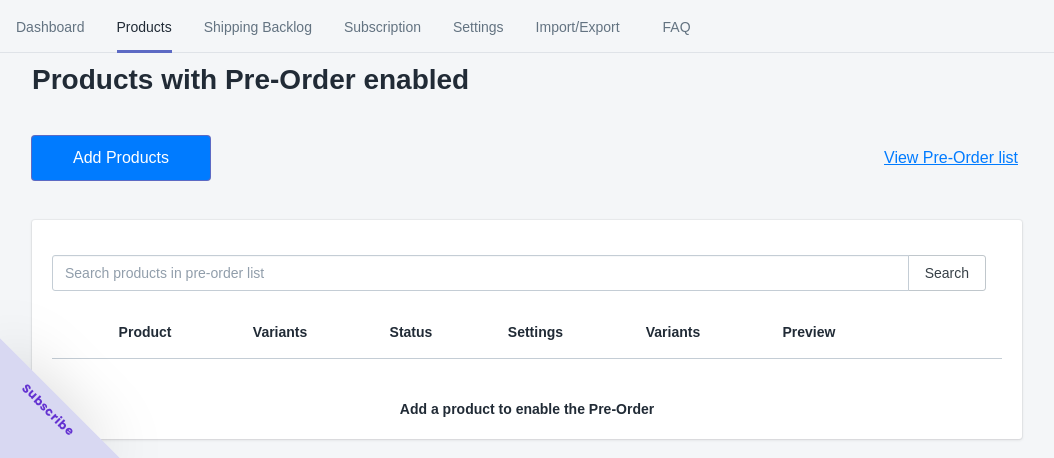 click on "Add Products" at bounding box center [121, 158] 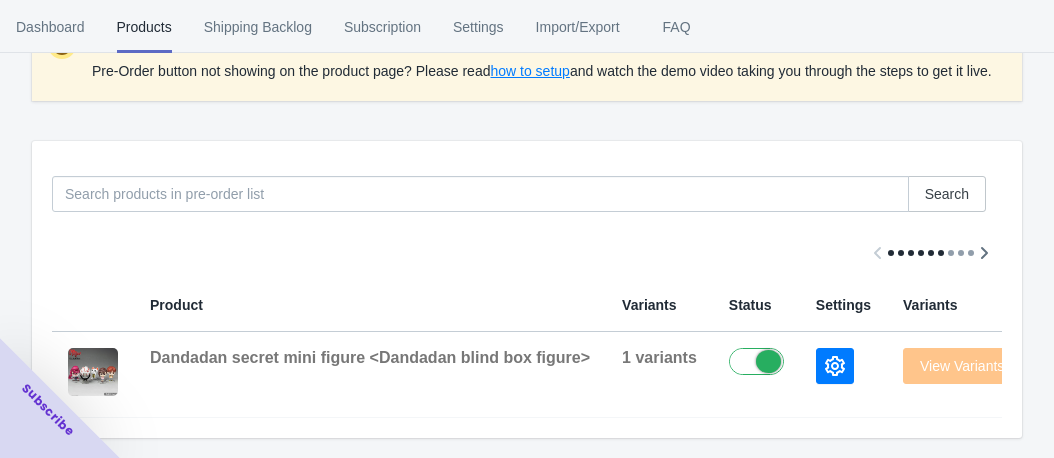 scroll, scrollTop: 274, scrollLeft: 0, axis: vertical 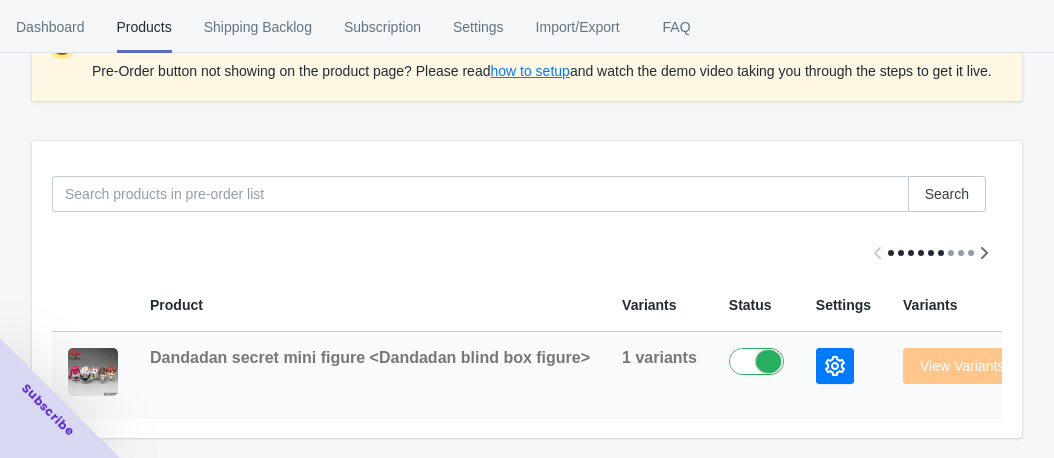 click at bounding box center (761, 360) 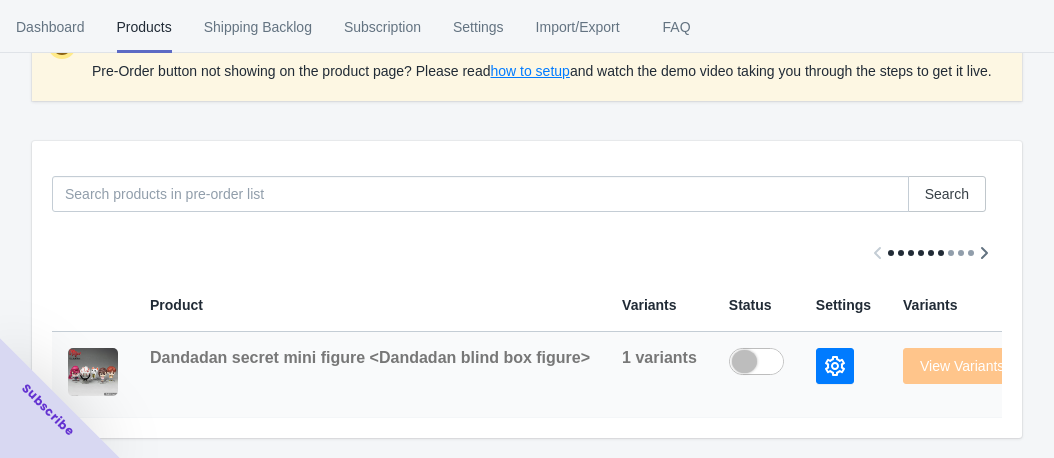 click at bounding box center (761, 360) 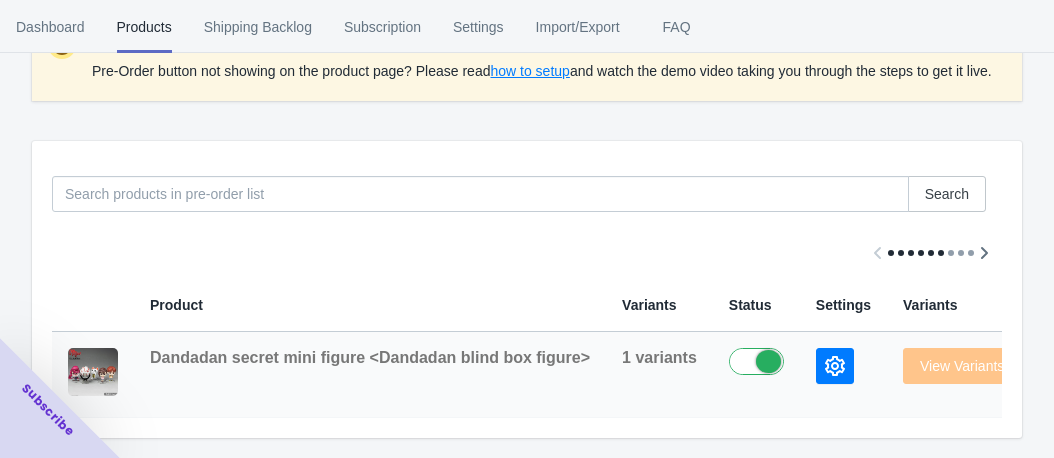 checkbox on "true" 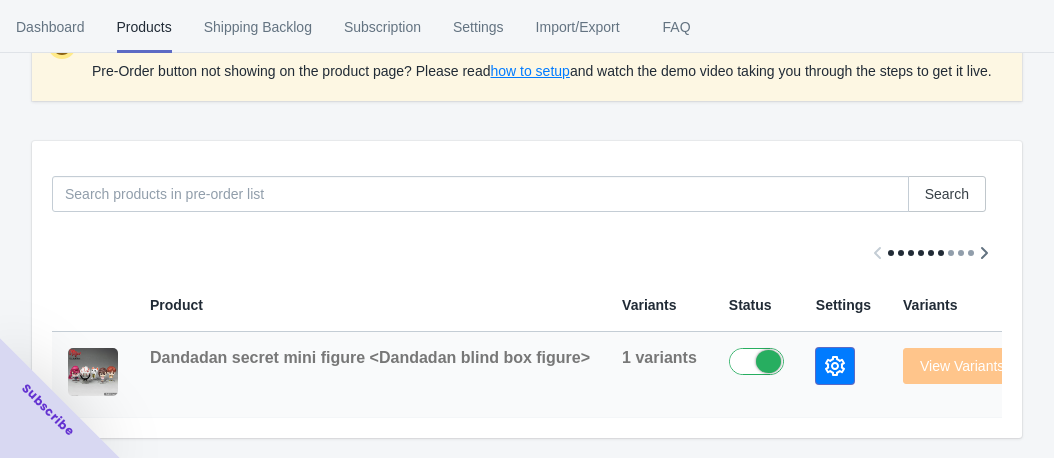 click 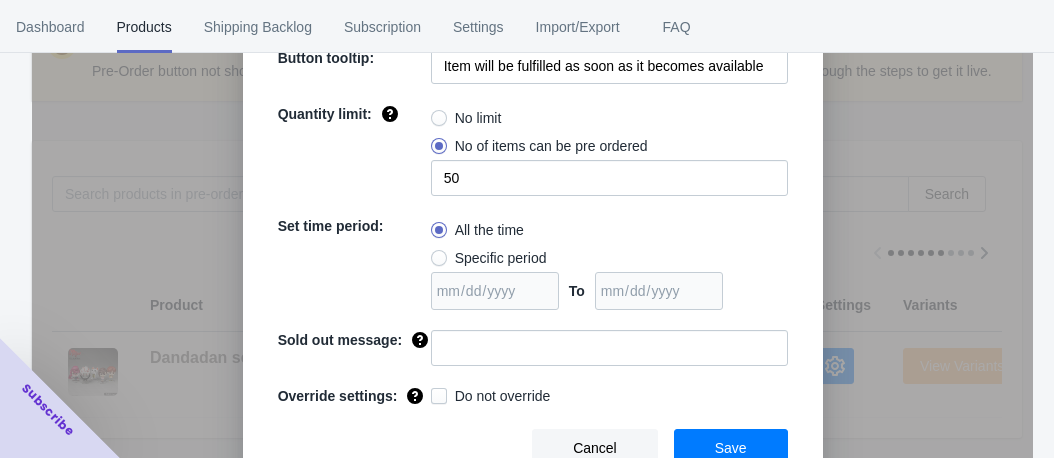 scroll, scrollTop: 288, scrollLeft: 0, axis: vertical 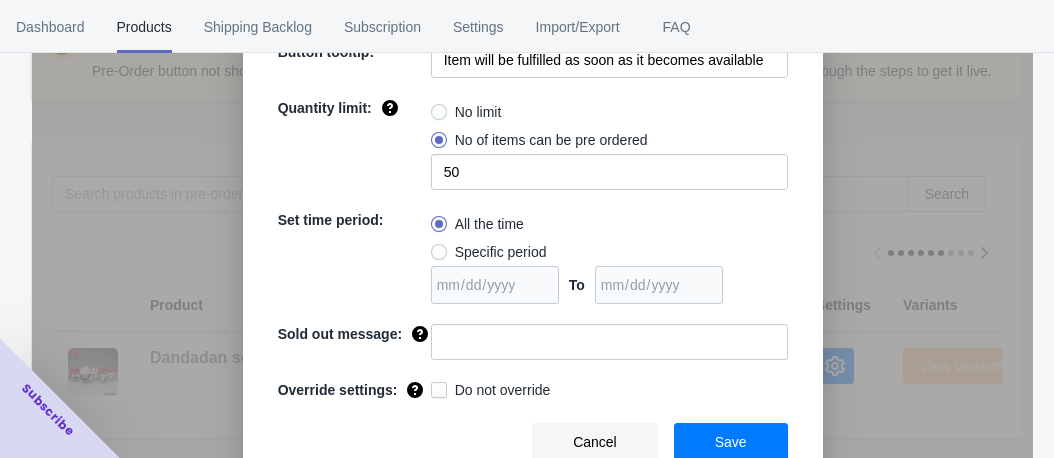 click on "No limit" at bounding box center (478, 112) 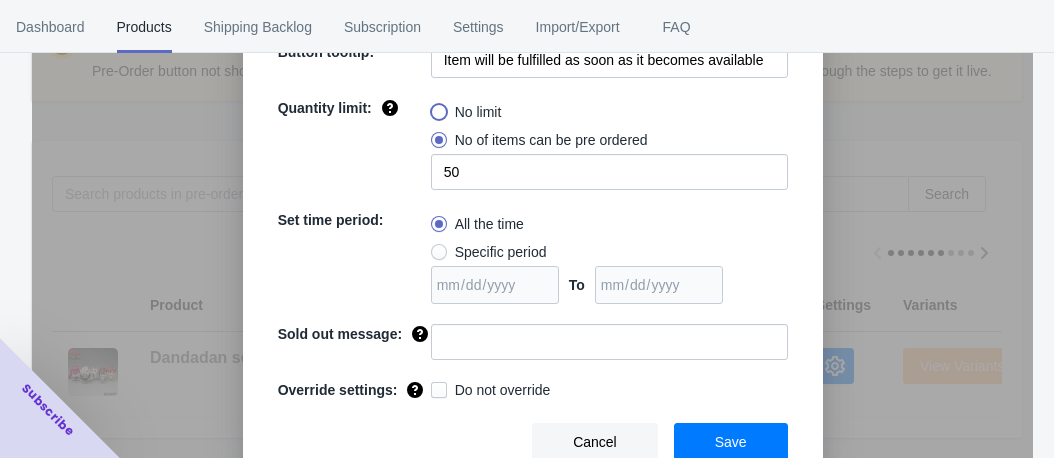 radio on "true" 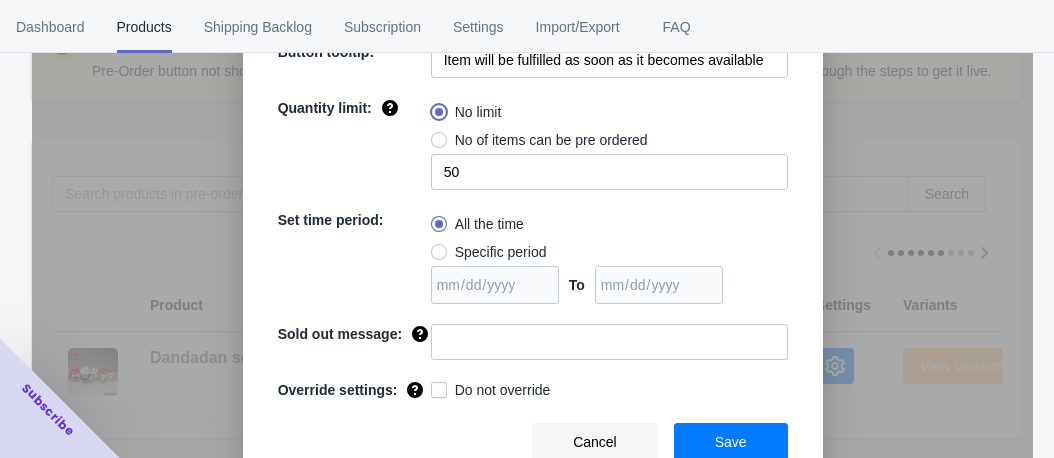type 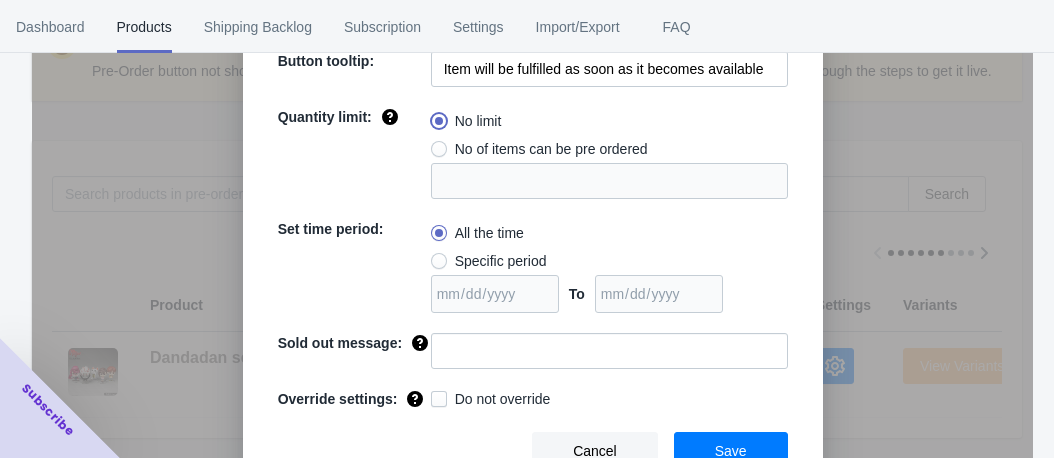 scroll, scrollTop: 288, scrollLeft: 0, axis: vertical 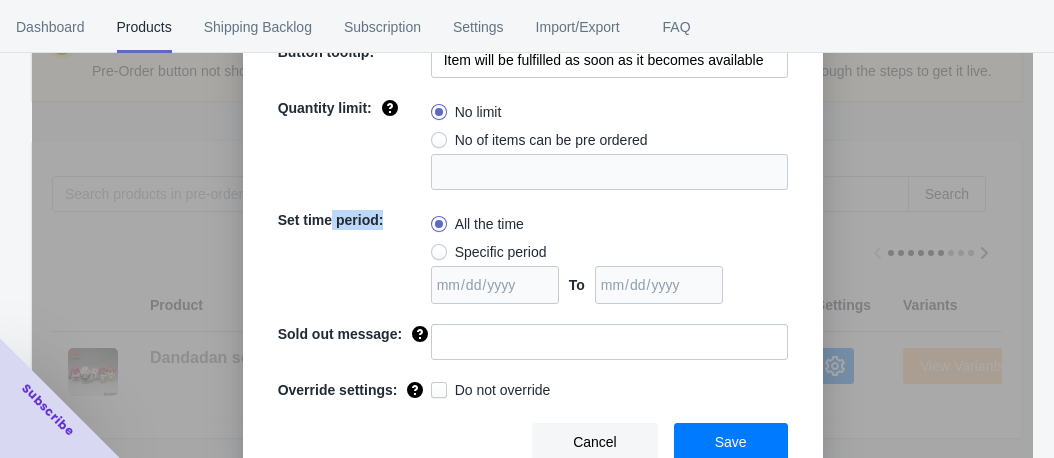 drag, startPoint x: 372, startPoint y: 216, endPoint x: 317, endPoint y: 217, distance: 55.00909 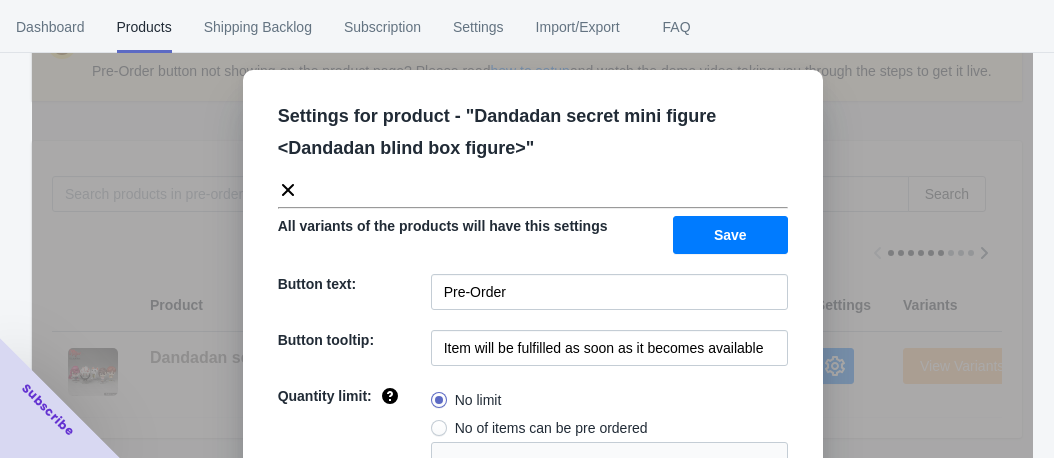 scroll, scrollTop: 288, scrollLeft: 0, axis: vertical 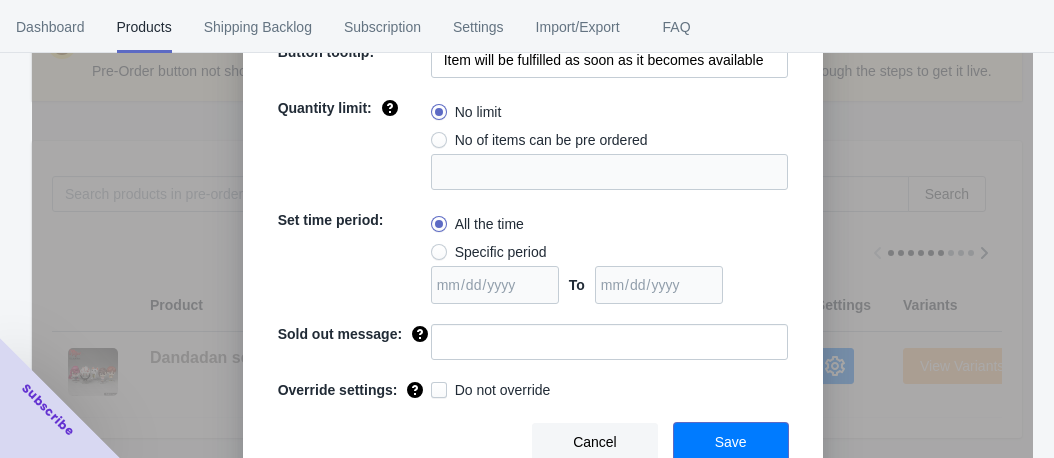 click on "Save" at bounding box center [731, 442] 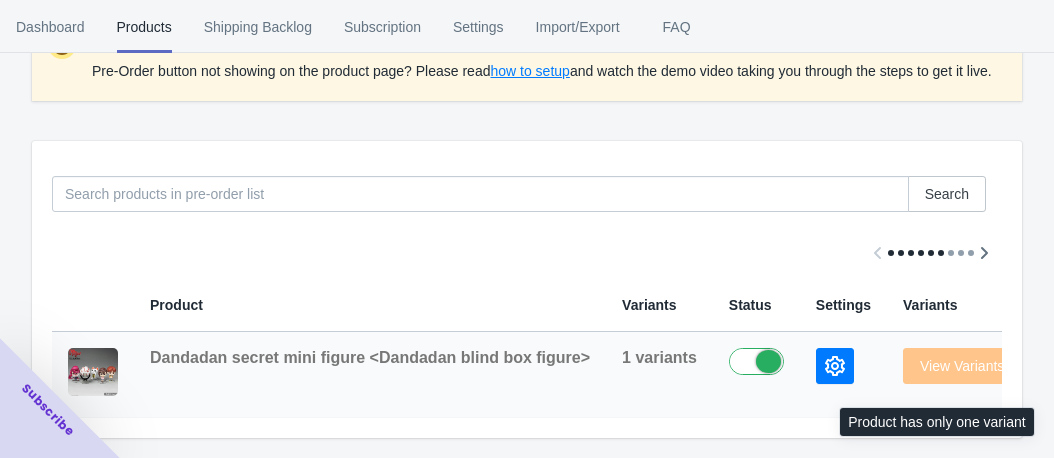 click on "View Variants" at bounding box center [962, 366] 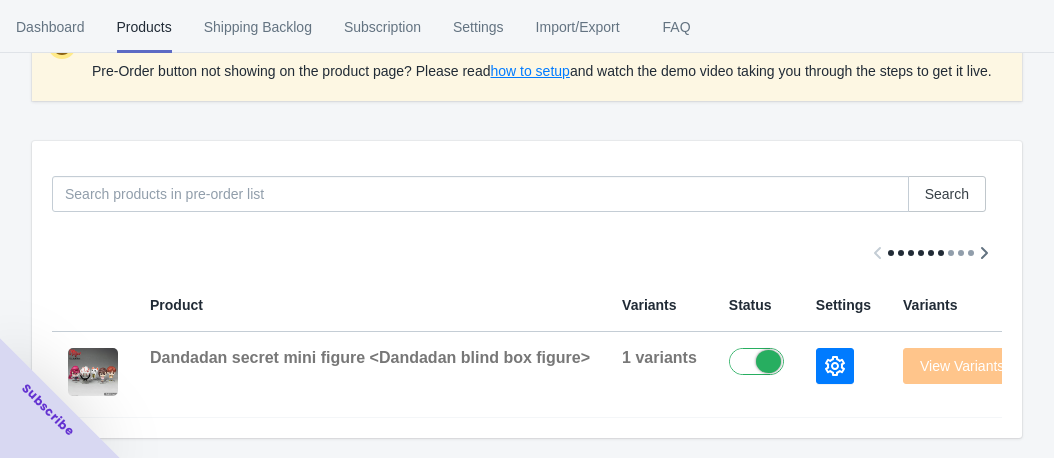 click on "Products with Pre-Order enabled Add Products View Pre-Order list Pre-Order is not working? Pre-Order button not showing on the product page? Please read  how to setup  and watch the demo video taking you through the steps to get it live. Search Product Variants Status Settings Variants Preview Dandadan secret mini figure <Dandadan blind box figure> 1 variants View Variants" at bounding box center [527, 148] 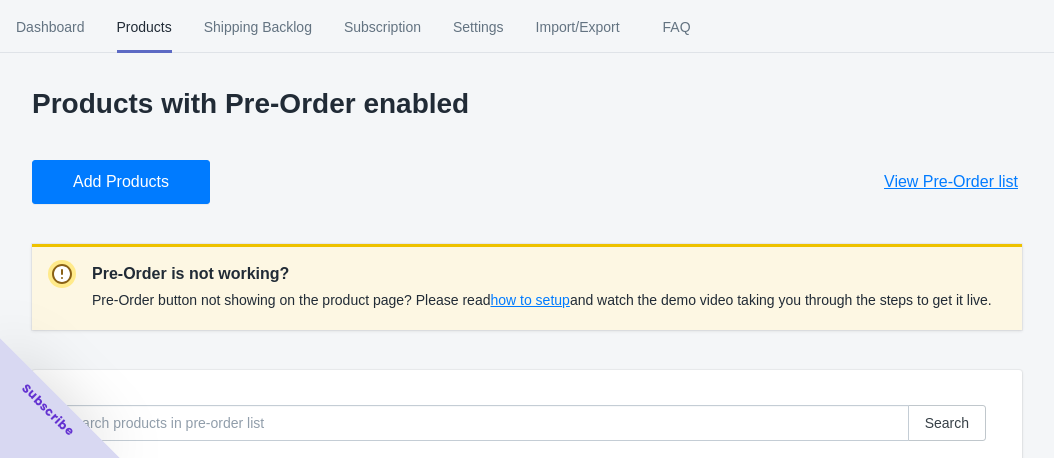 scroll, scrollTop: 0, scrollLeft: 0, axis: both 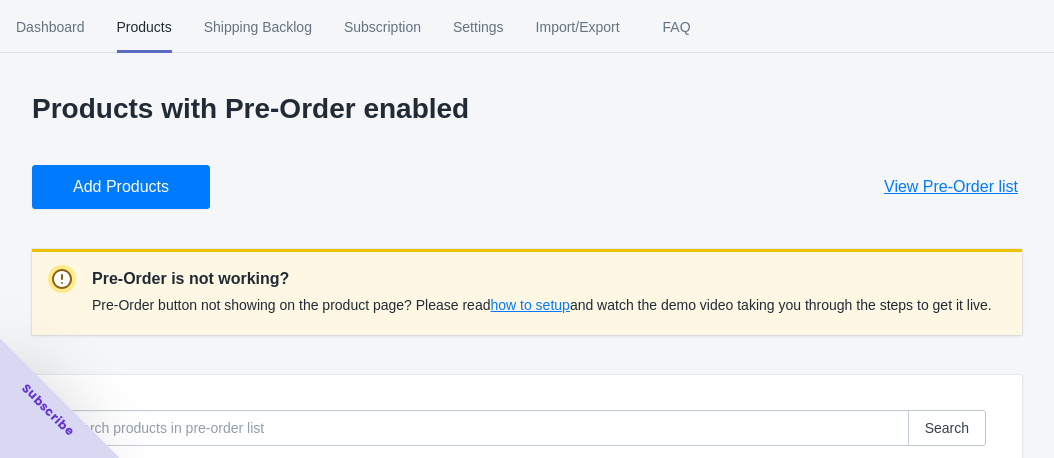 click on "Products with Pre-Order enabled Add Products View Pre-Order list Pre-Order is not working? Pre-Order button not showing on the product page? Please read  how to setup  and watch the demo video taking you through the steps to get it live. Search Product Variants Status Settings Variants Preview Dandadan secret mini figure <Dandadan blind box figure> 1 variants View Variants" at bounding box center (527, 382) 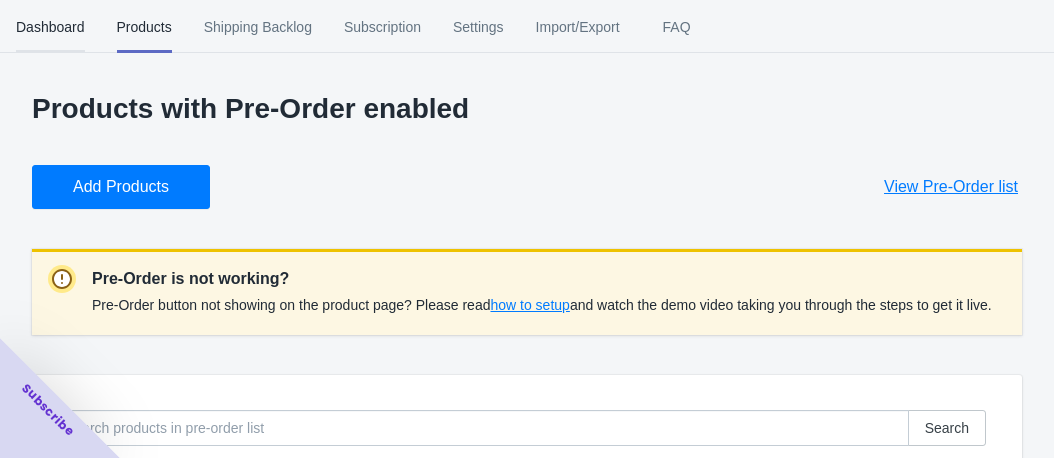 click on "Dashboard" at bounding box center (50, 27) 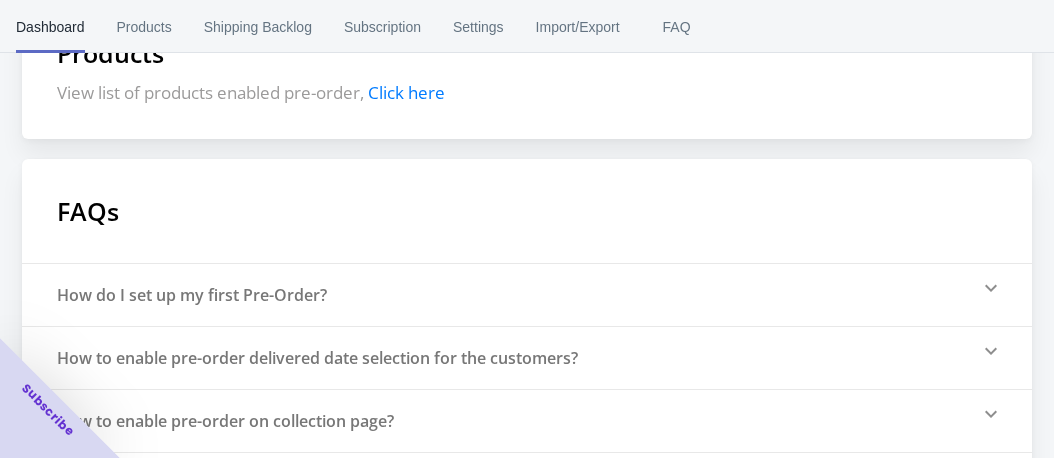 scroll, scrollTop: 250, scrollLeft: 0, axis: vertical 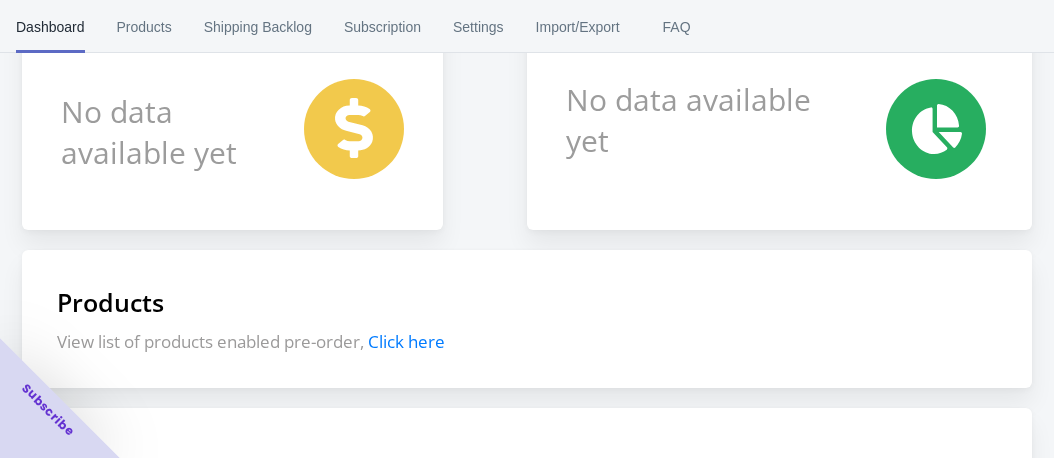 click on "Click here" at bounding box center (406, 341) 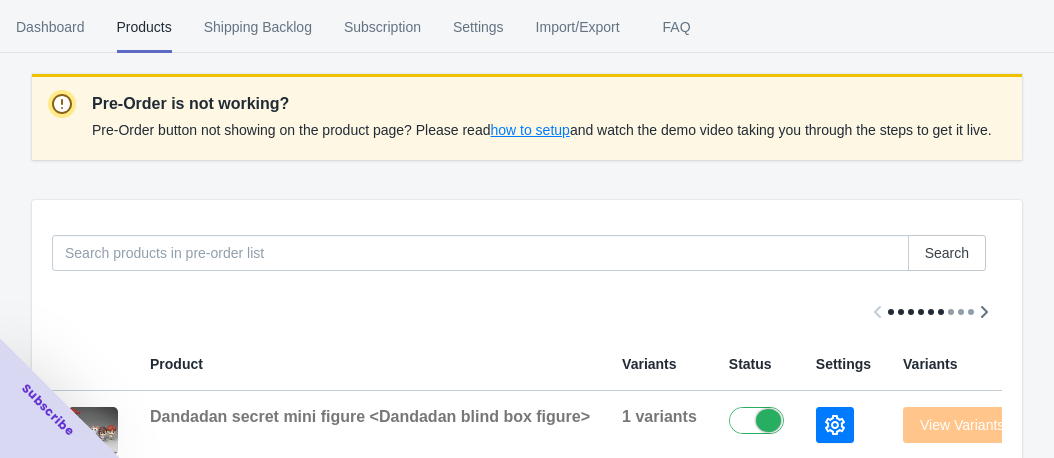 scroll, scrollTop: 274, scrollLeft: 0, axis: vertical 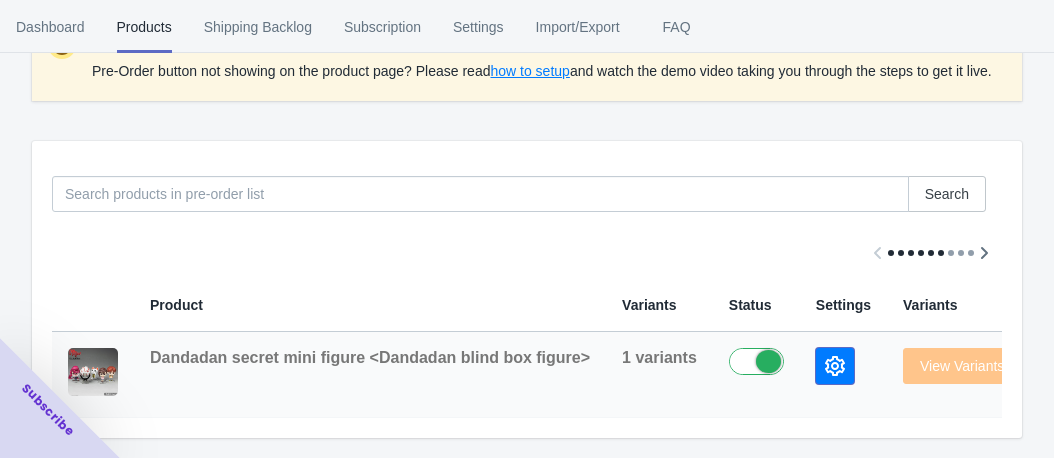 click 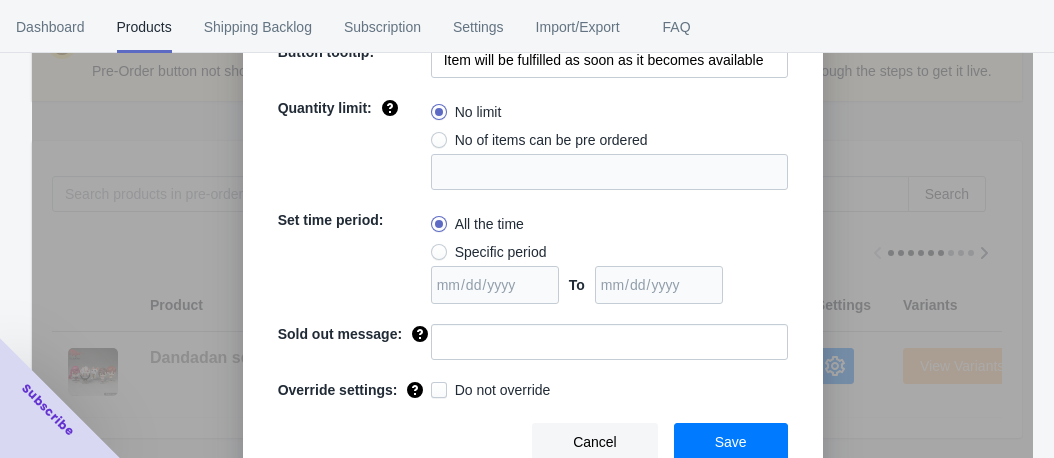 scroll, scrollTop: 0, scrollLeft: 0, axis: both 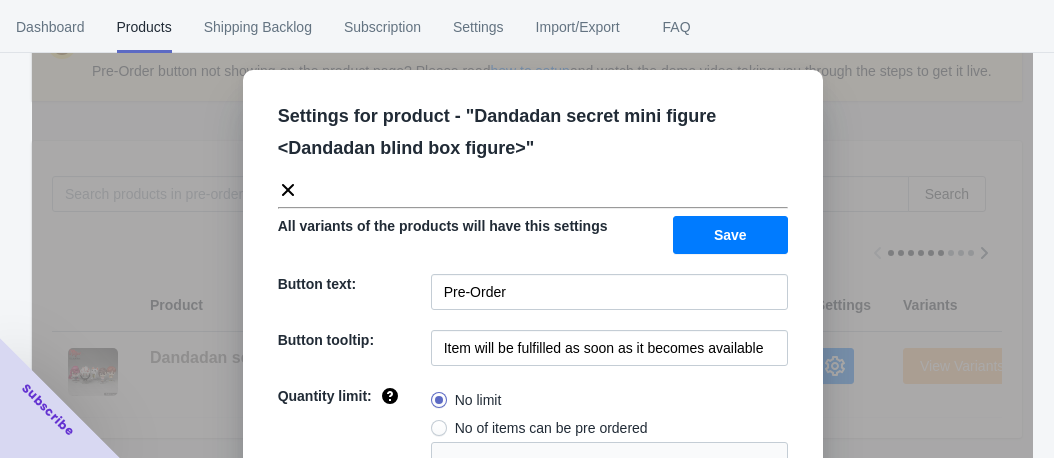 click 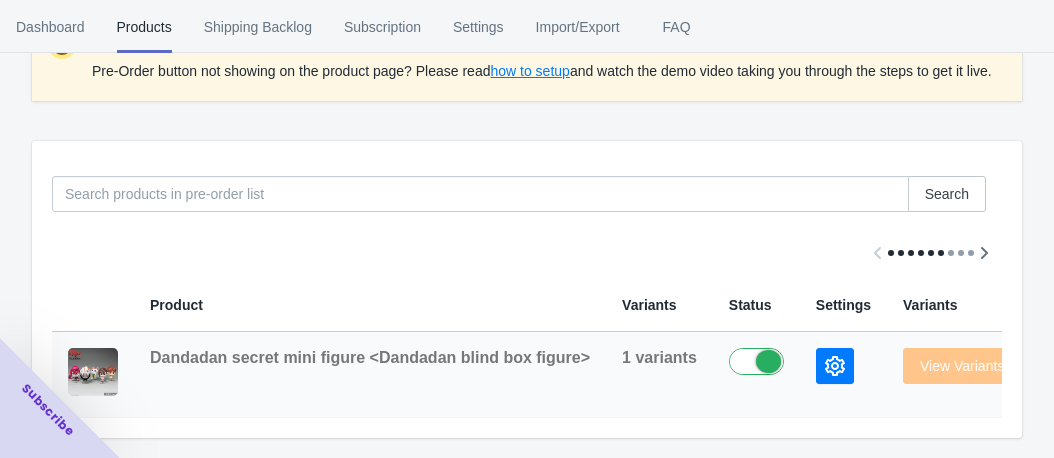 click on "Dandadan secret mini figure <Dandadan blind box figure>" at bounding box center [370, 357] 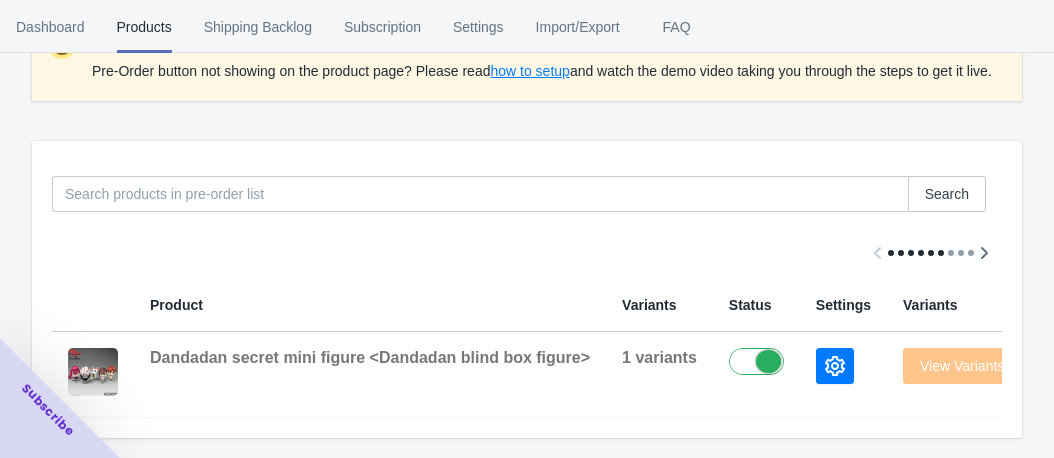 click on "Subscribe" at bounding box center (60, 398) 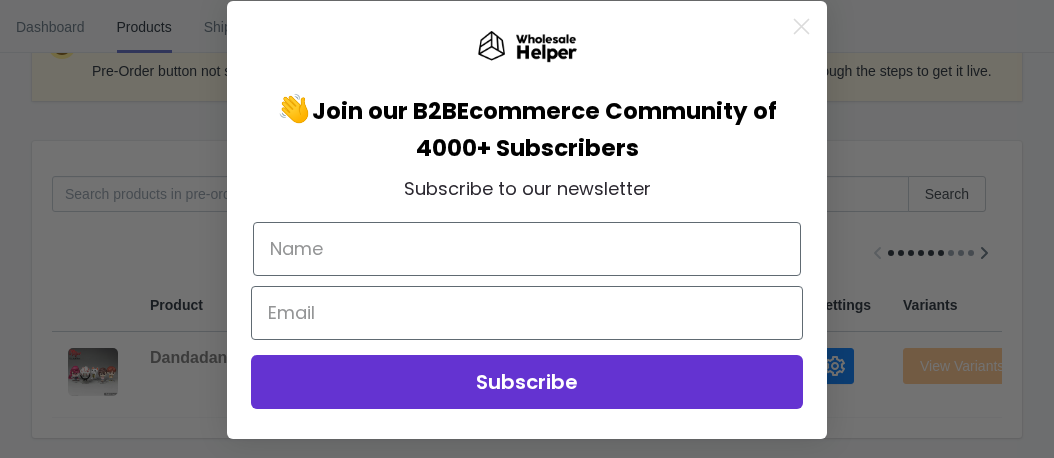 click 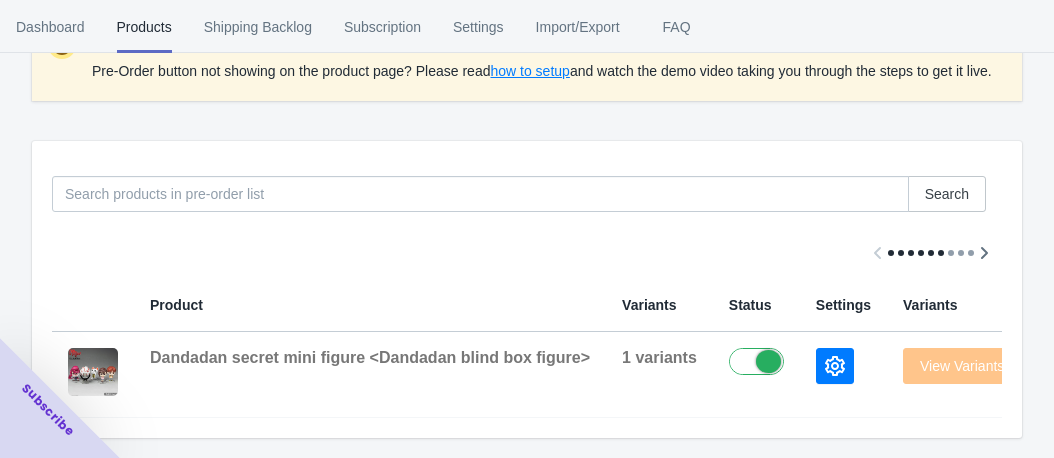 scroll, scrollTop: 24, scrollLeft: 0, axis: vertical 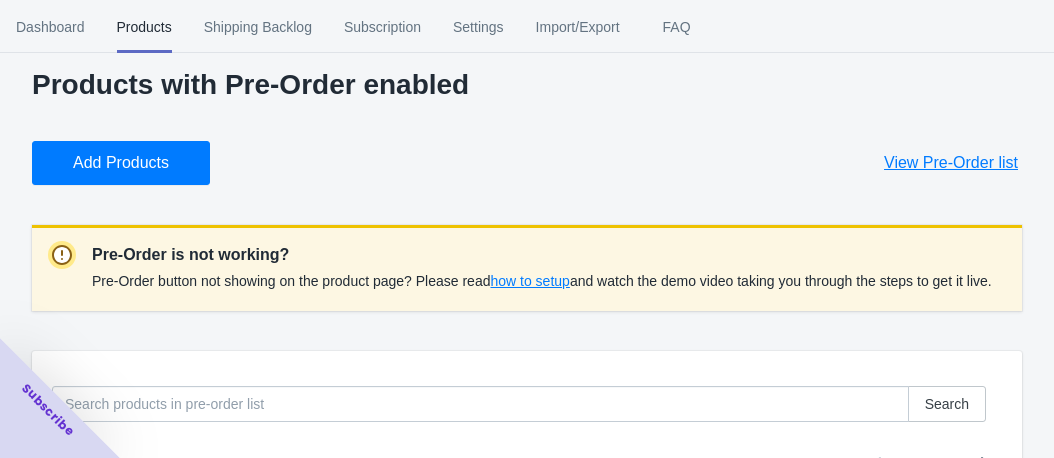 click on "how to setup" at bounding box center [529, 281] 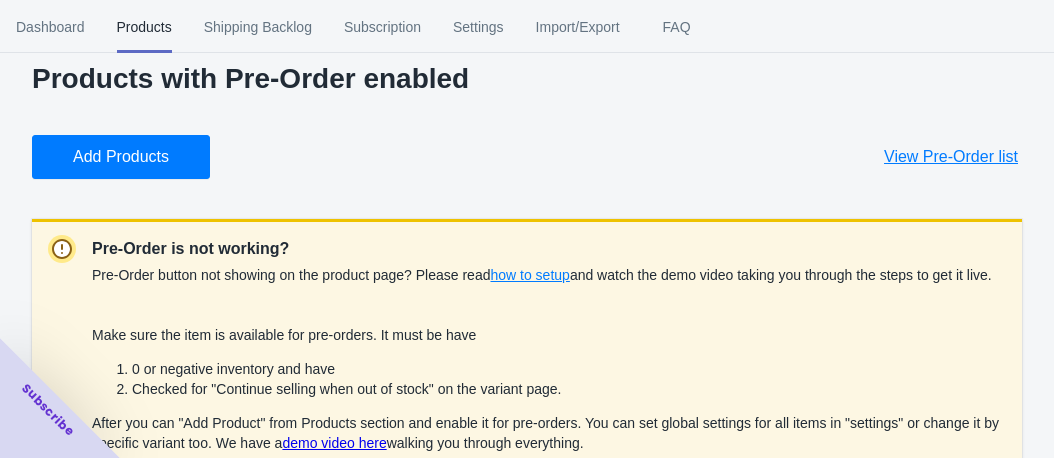 scroll, scrollTop: 24, scrollLeft: 0, axis: vertical 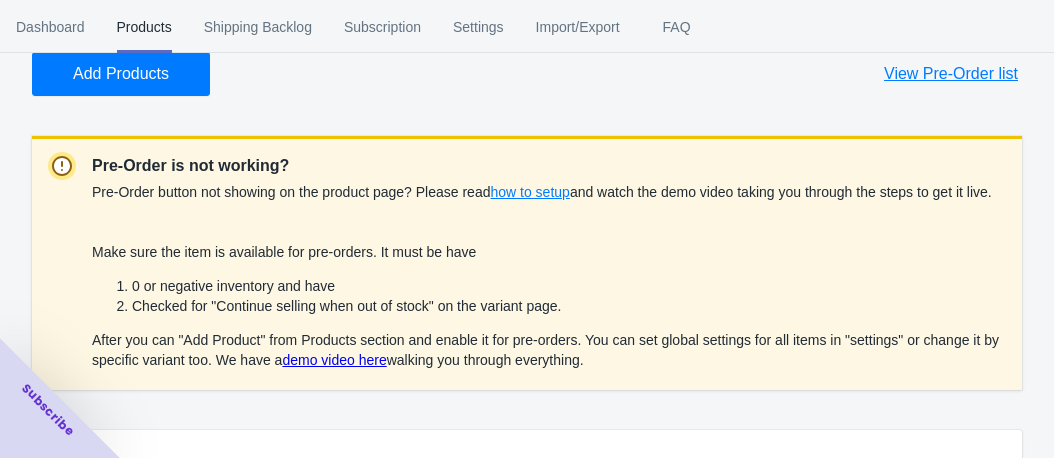 drag, startPoint x: 614, startPoint y: 378, endPoint x: 565, endPoint y: 376, distance: 49.0408 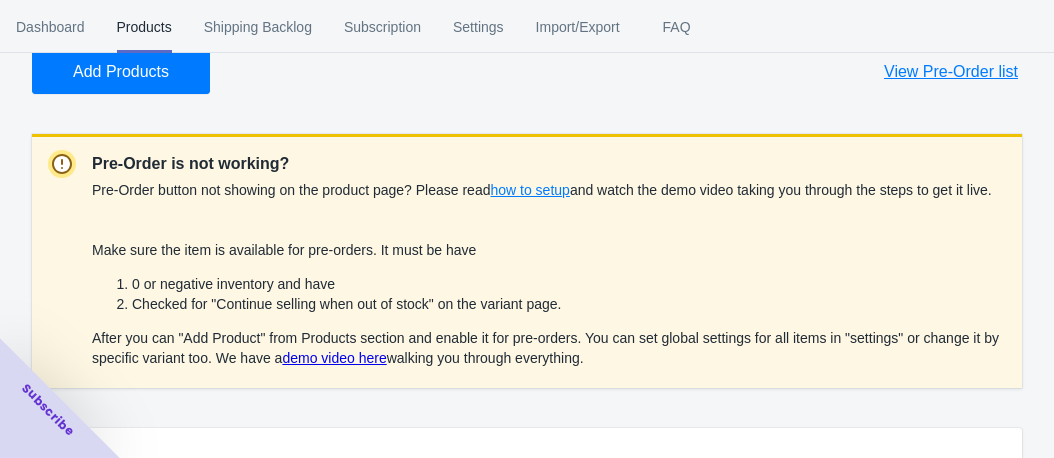 scroll, scrollTop: 113, scrollLeft: 0, axis: vertical 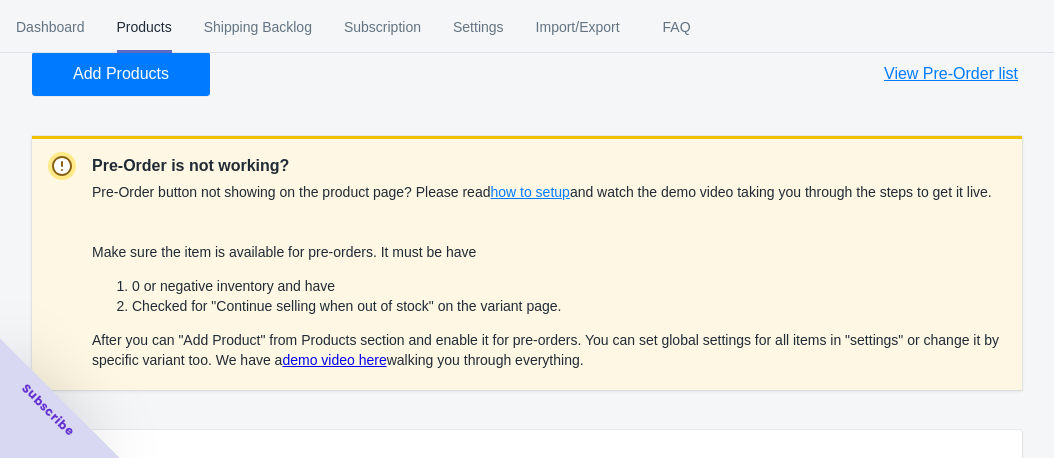 click on "0 or negative inventory and have" at bounding box center [569, 286] 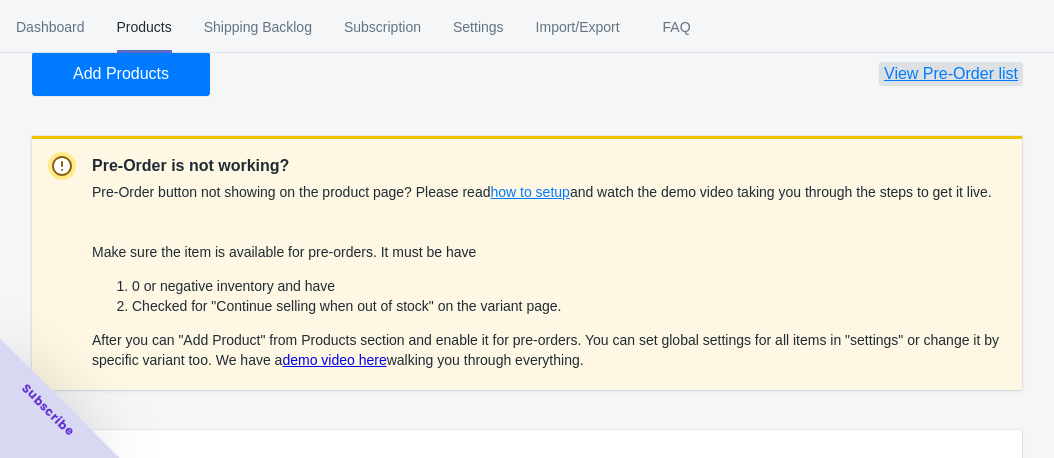 click on "View Pre-Order list" at bounding box center [951, 74] 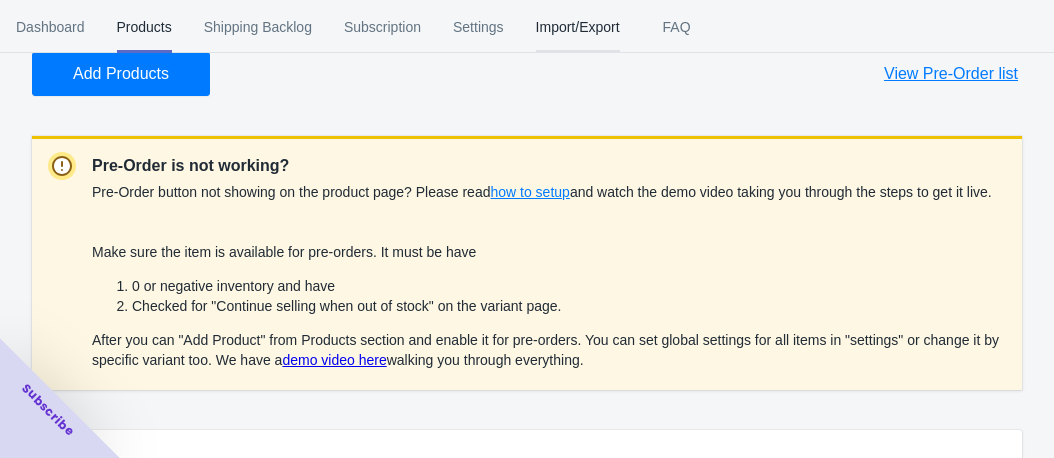 click on "Import/Export" at bounding box center (578, 27) 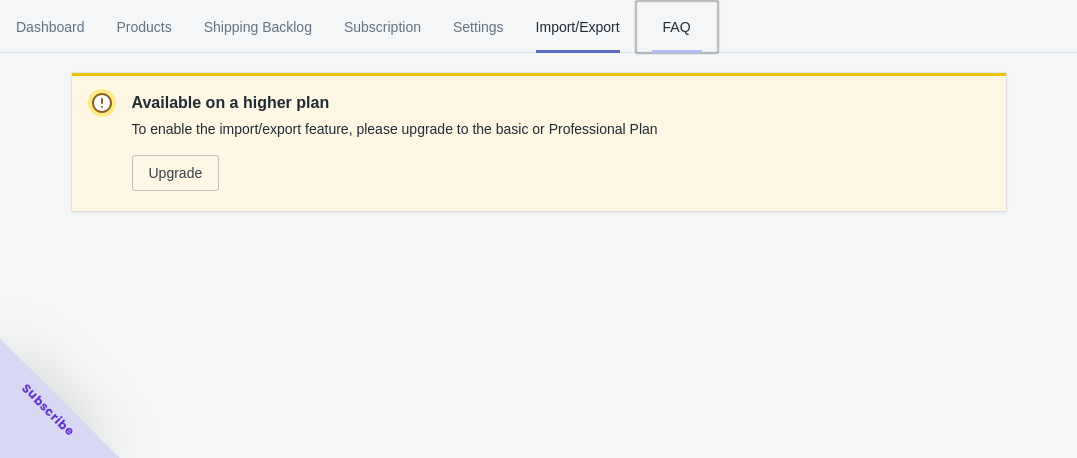 click on "FAQ" at bounding box center [677, 27] 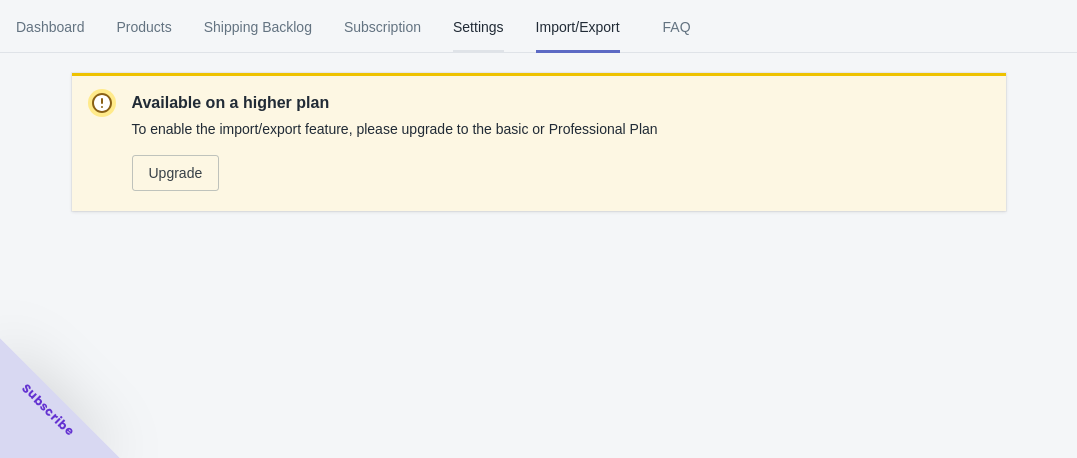 click on "Settings" at bounding box center (478, 27) 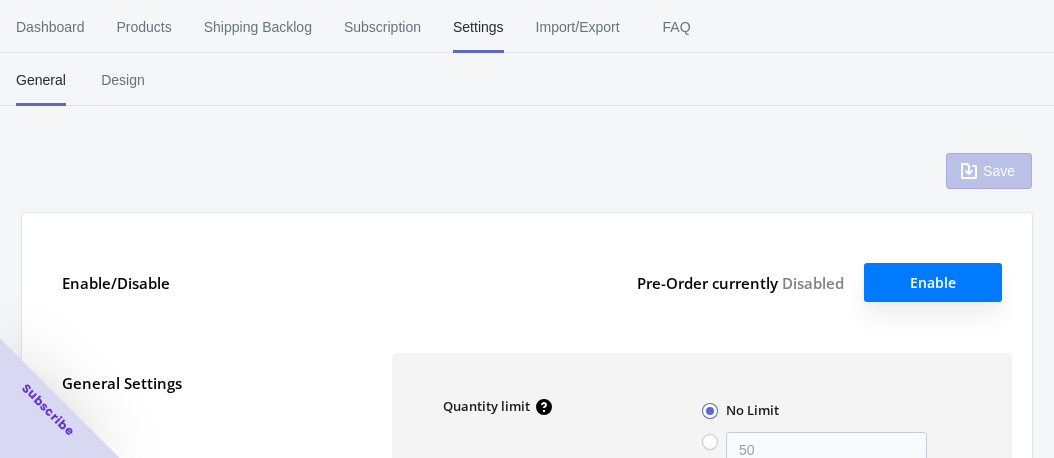 type on "50" 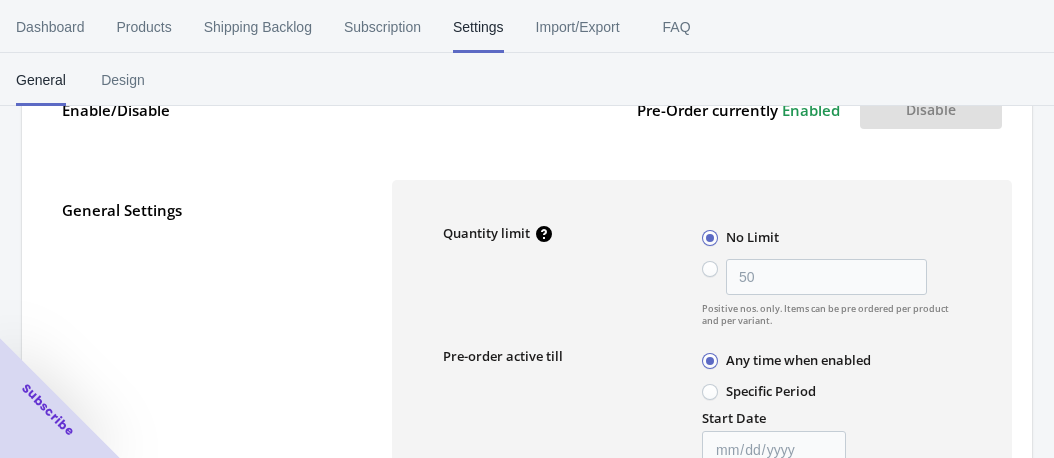 scroll, scrollTop: 0, scrollLeft: 0, axis: both 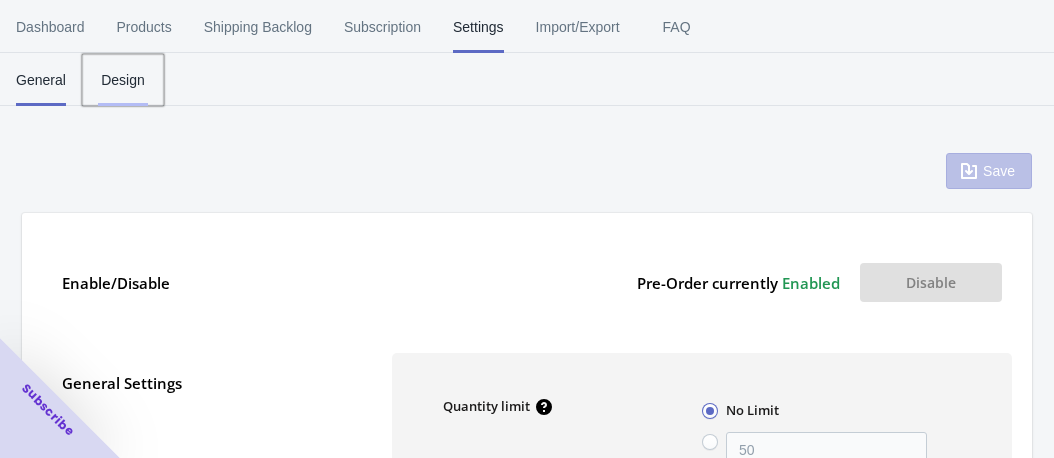 click on "Design" at bounding box center [123, 80] 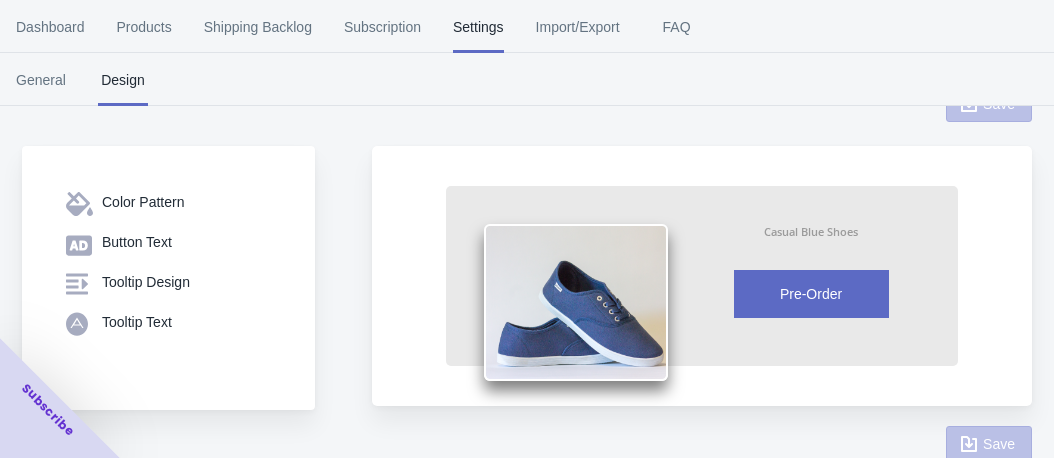 scroll, scrollTop: 97, scrollLeft: 0, axis: vertical 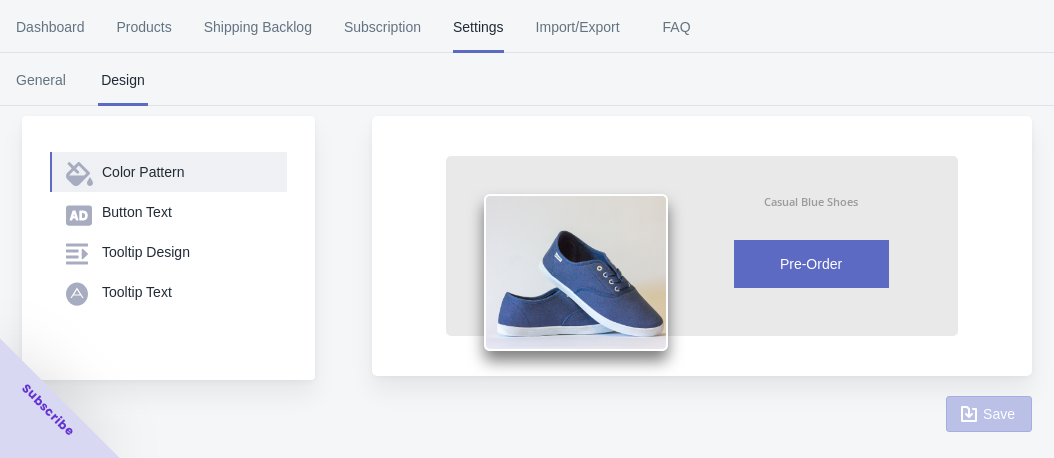 click on "Color Pattern" at bounding box center [186, 172] 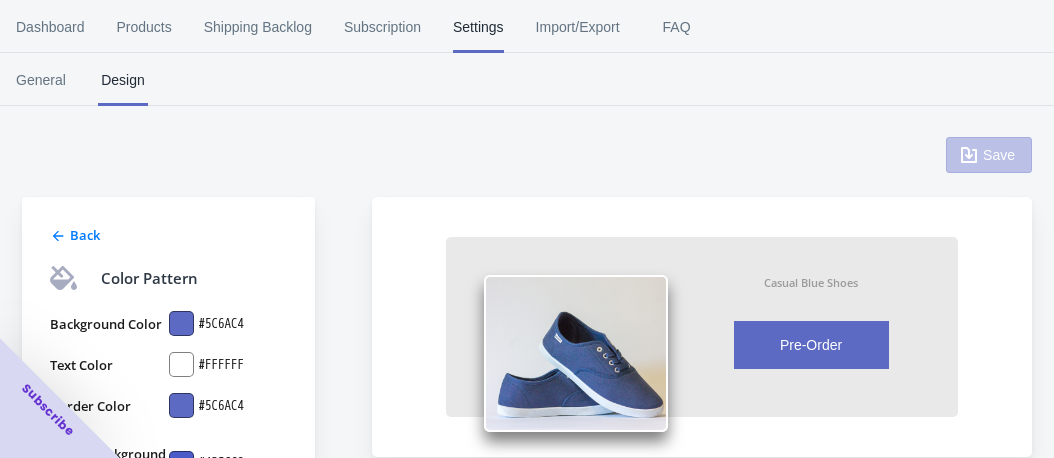 scroll, scrollTop: 0, scrollLeft: 0, axis: both 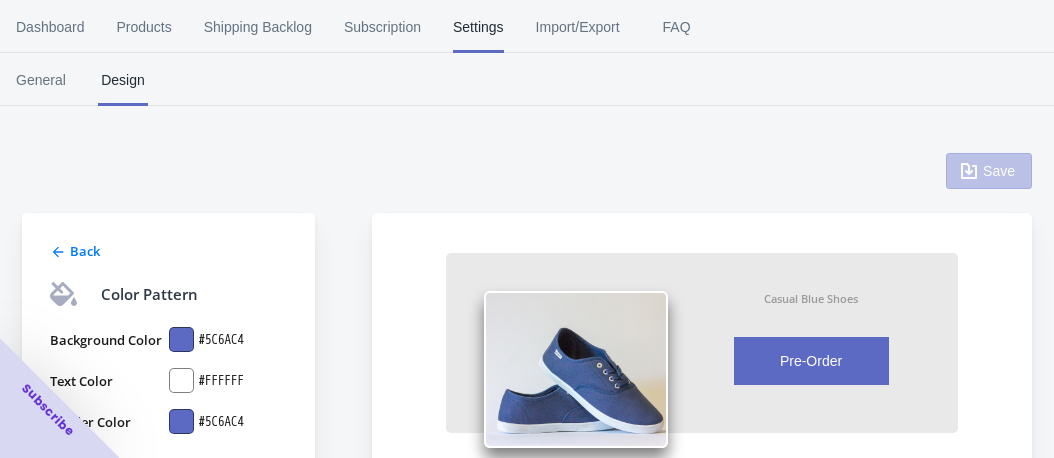 click at bounding box center [181, 339] 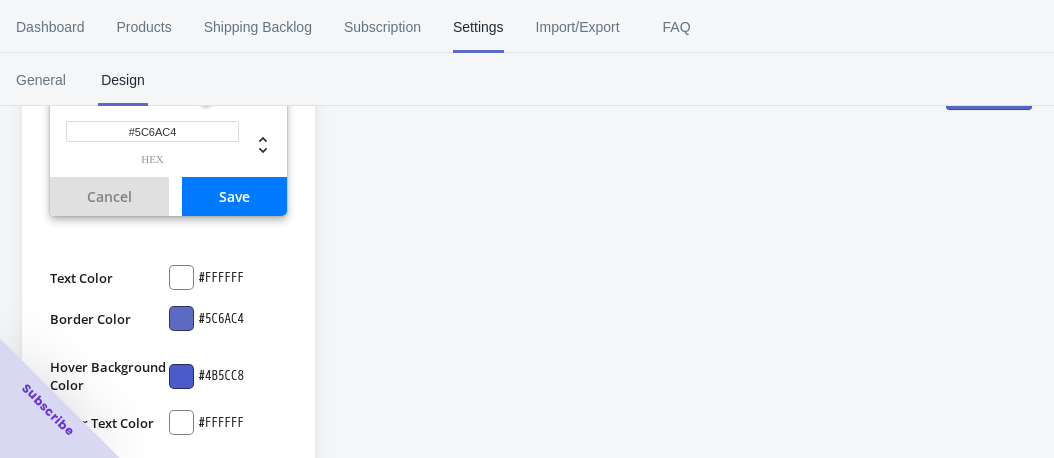 scroll, scrollTop: 499, scrollLeft: 0, axis: vertical 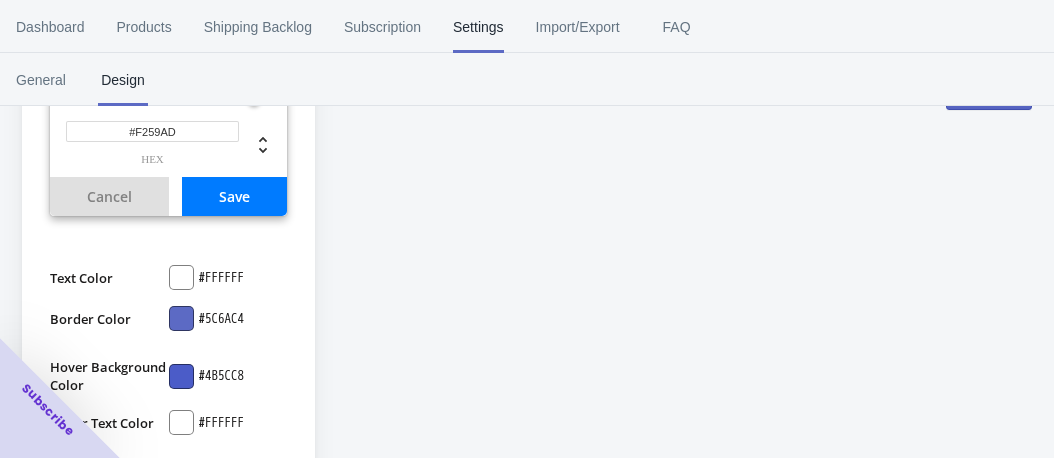 type on "#F259AD" 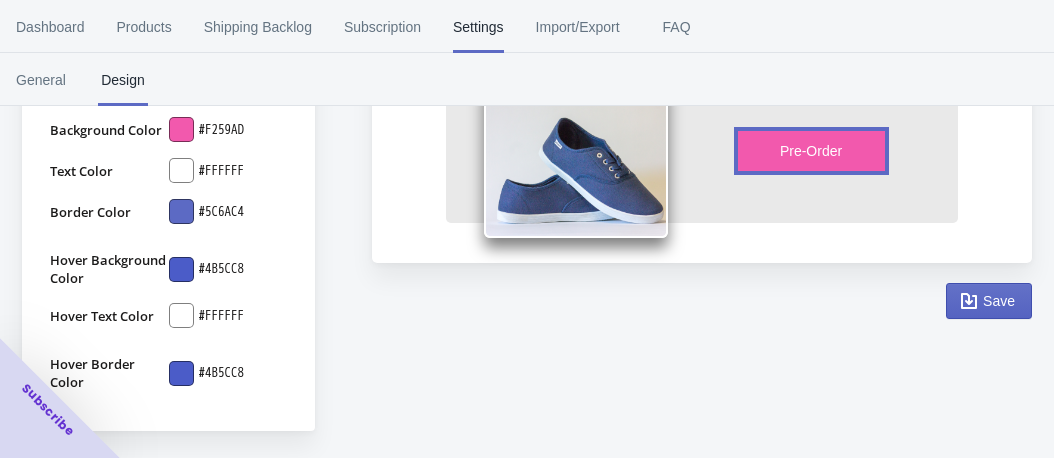 scroll, scrollTop: 290, scrollLeft: 0, axis: vertical 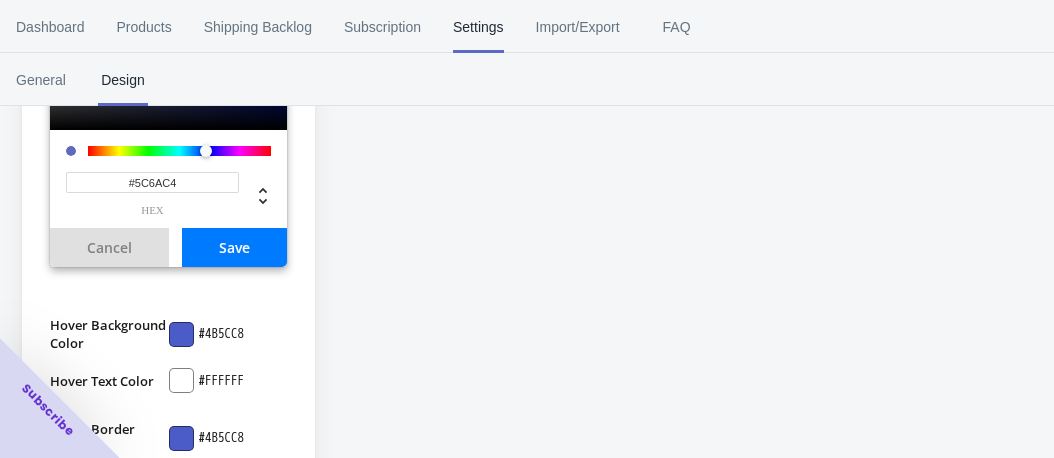 click on "#5C6AC4" at bounding box center (152, 182) 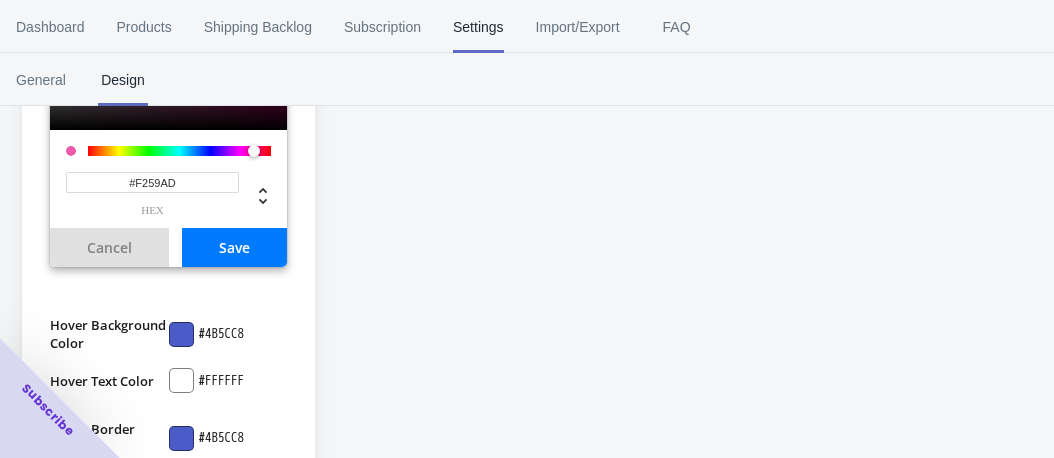 type on "#F259AD" 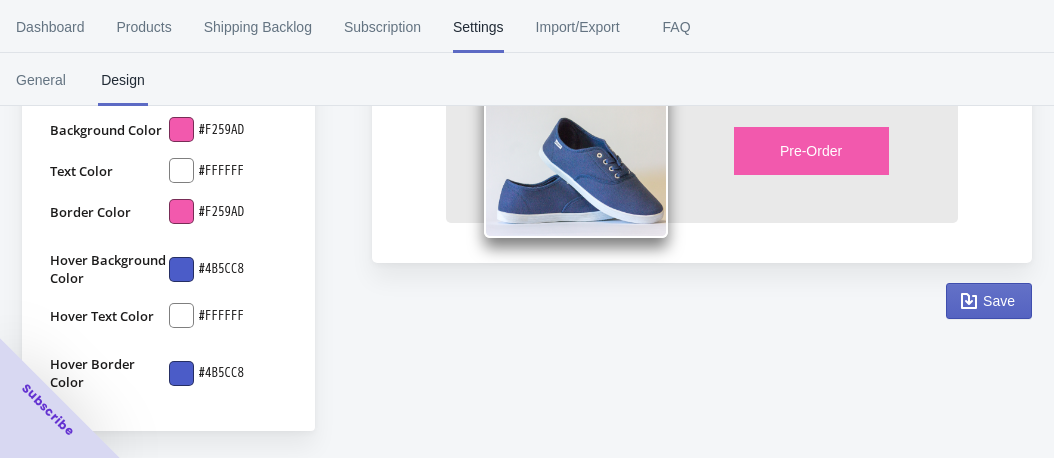 scroll, scrollTop: 290, scrollLeft: 0, axis: vertical 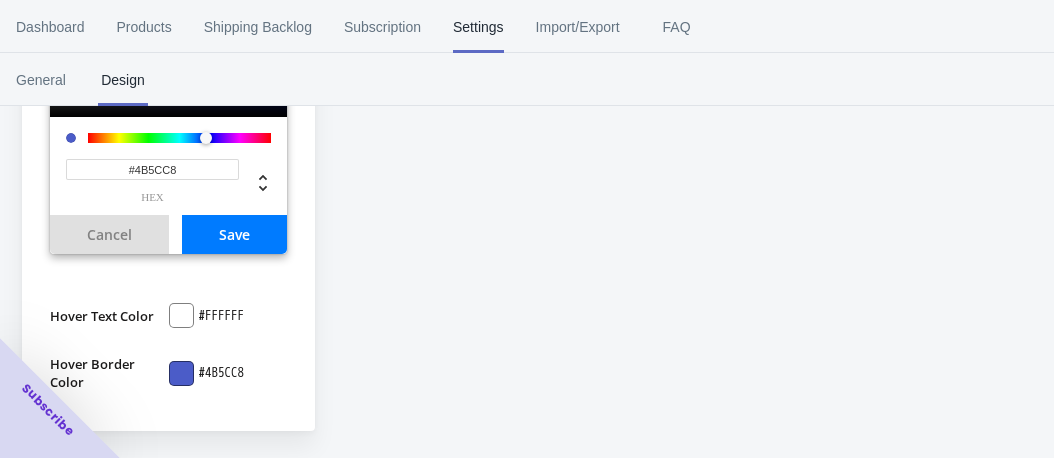 click on "#4B5CC8" at bounding box center [152, 169] 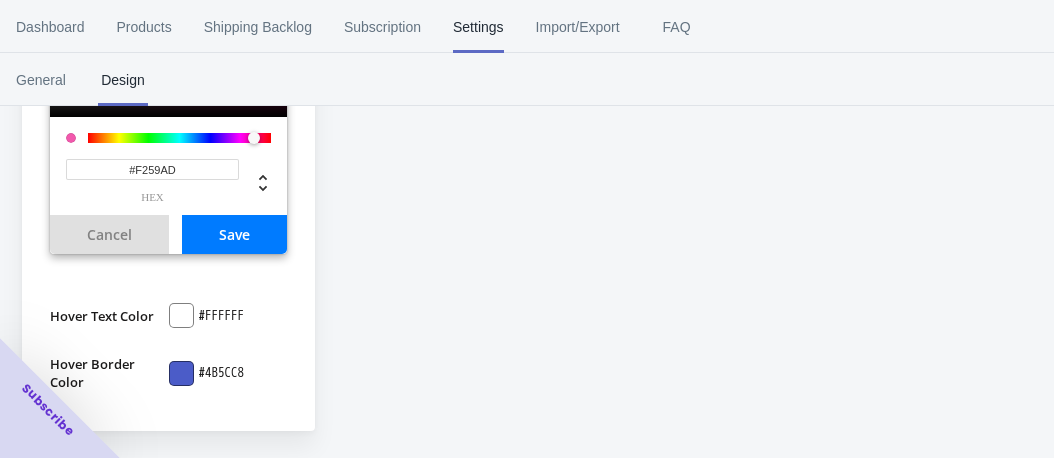 type on "#F259AD" 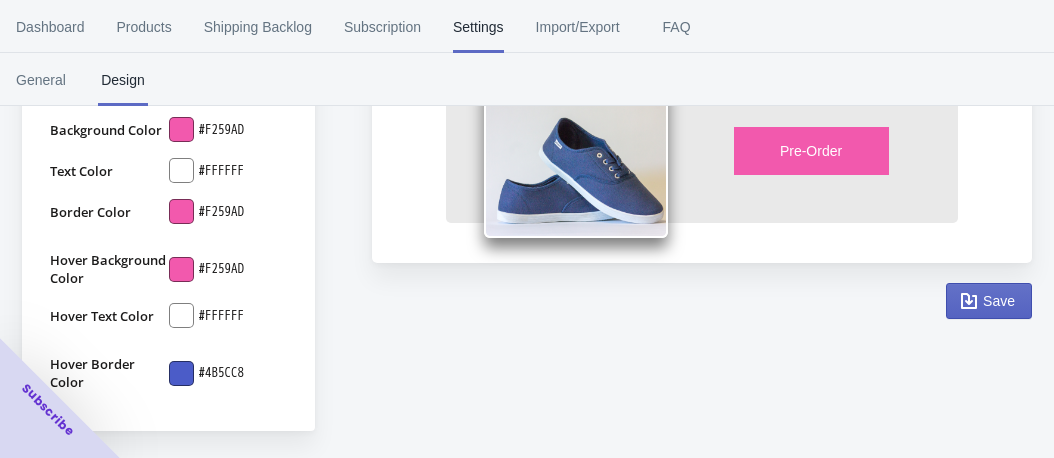 click at bounding box center (181, 373) 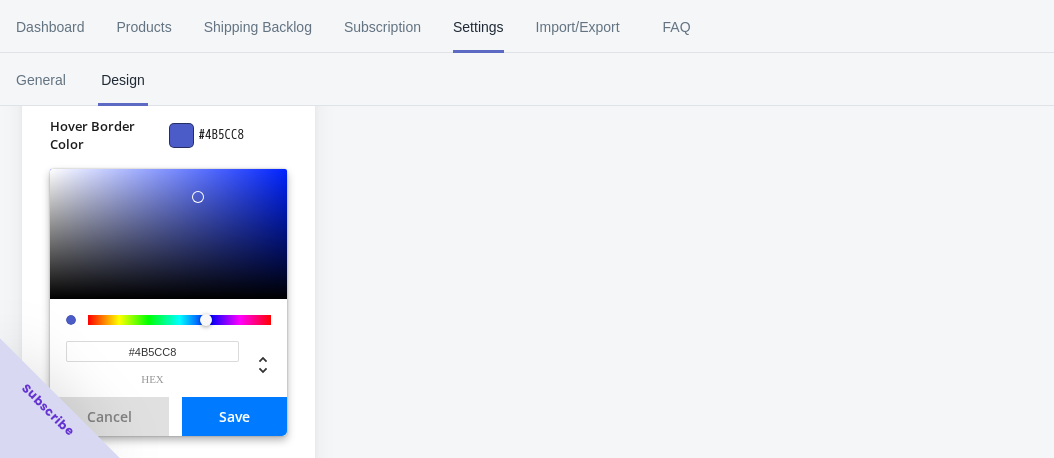 scroll, scrollTop: 608, scrollLeft: 0, axis: vertical 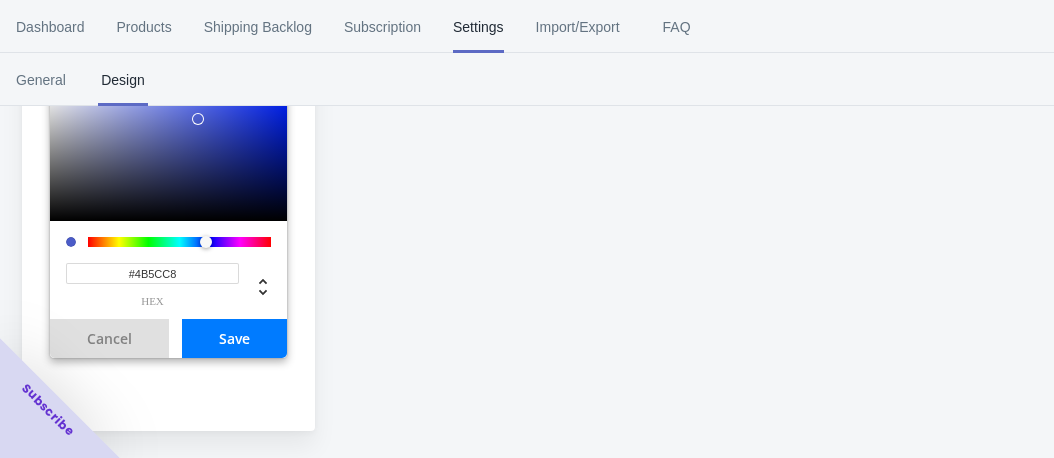 click on "#4B5CC8" at bounding box center [152, 273] 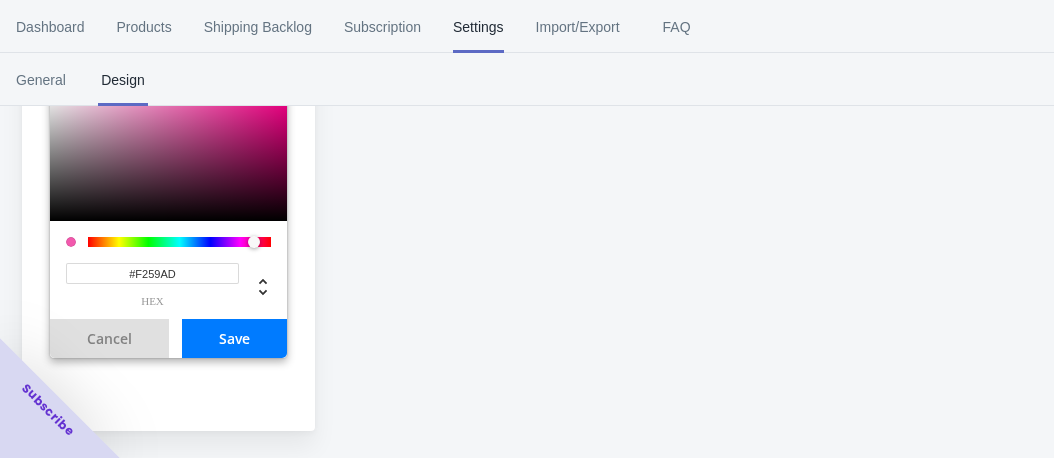 type on "#F259AD" 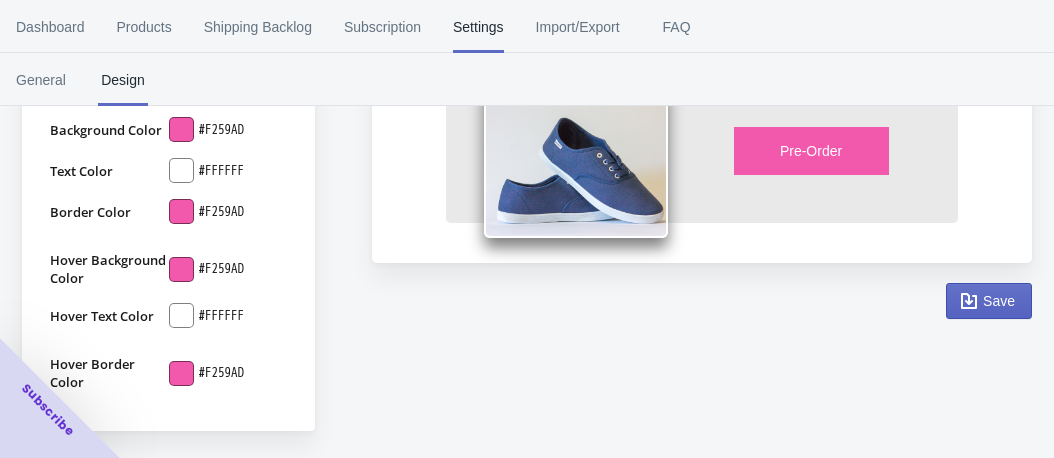 scroll, scrollTop: 290, scrollLeft: 0, axis: vertical 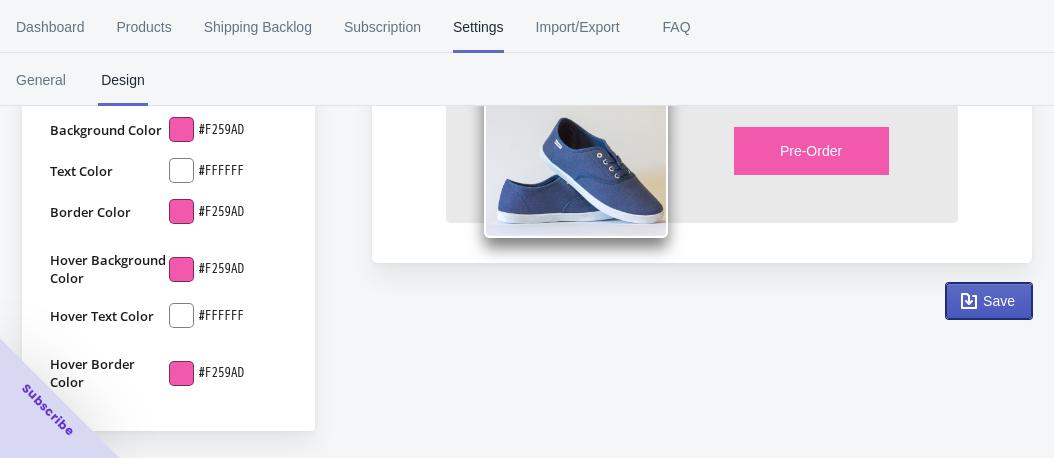 click on "Save" at bounding box center (989, 301) 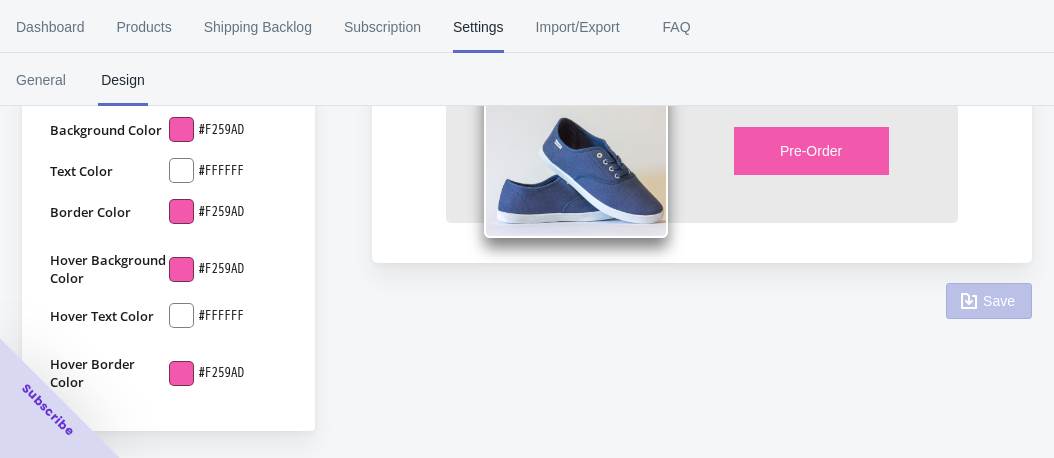scroll, scrollTop: 0, scrollLeft: 0, axis: both 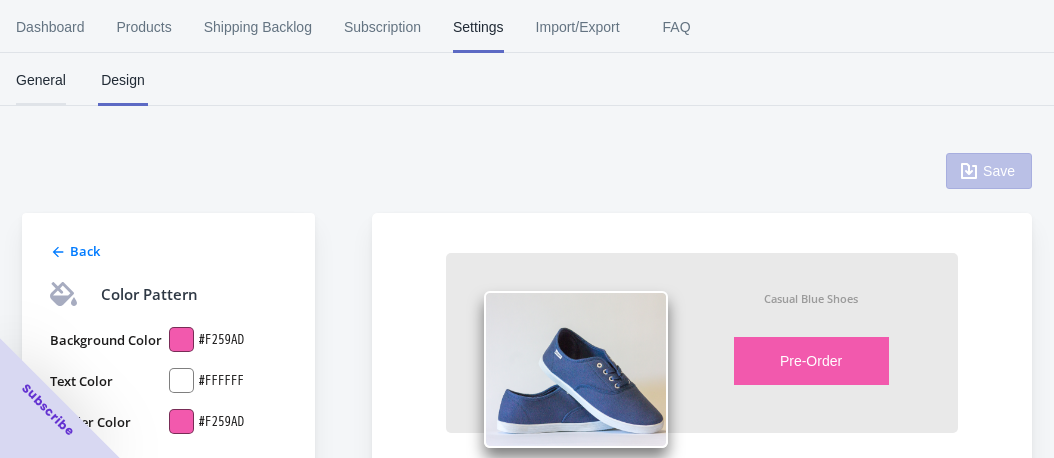 click on "General" at bounding box center (41, 80) 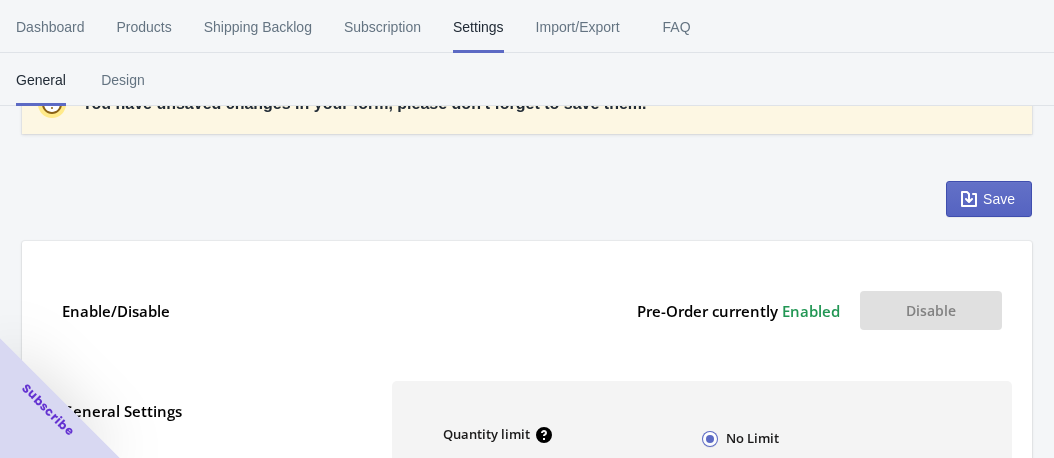 scroll, scrollTop: 0, scrollLeft: 0, axis: both 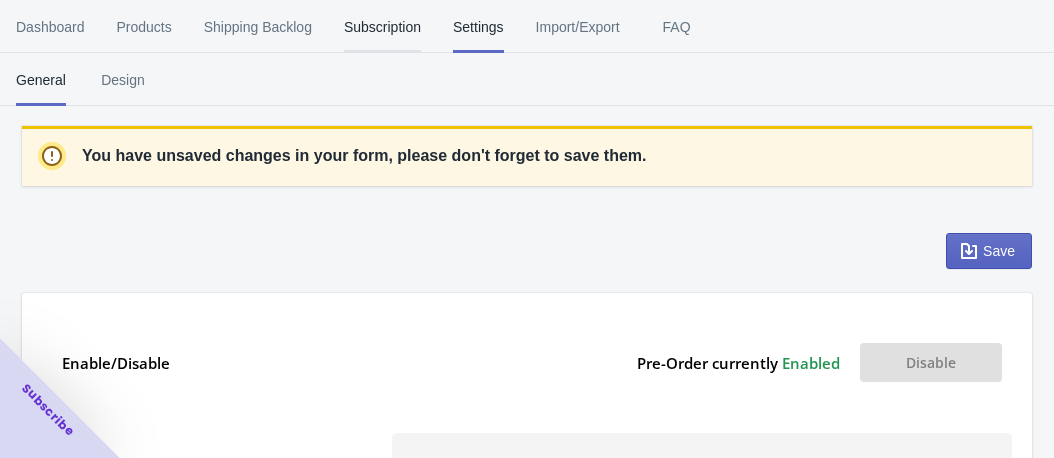 click on "Subscription" at bounding box center [382, 27] 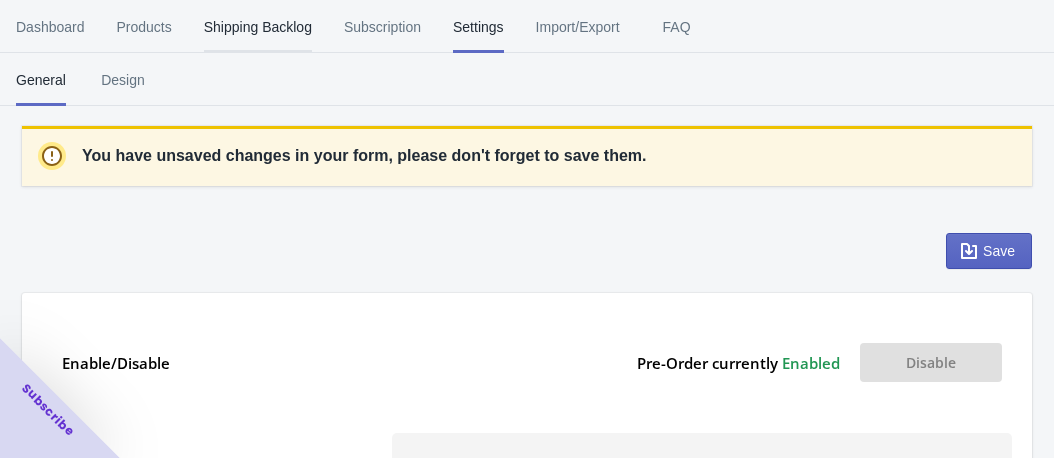 click on "Shipping Backlog" at bounding box center [258, 27] 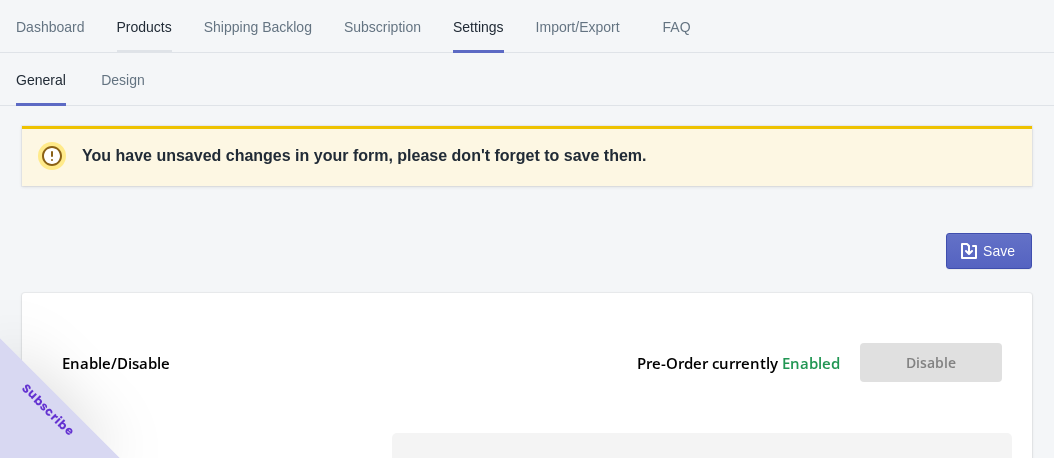 click on "Products" at bounding box center [144, 27] 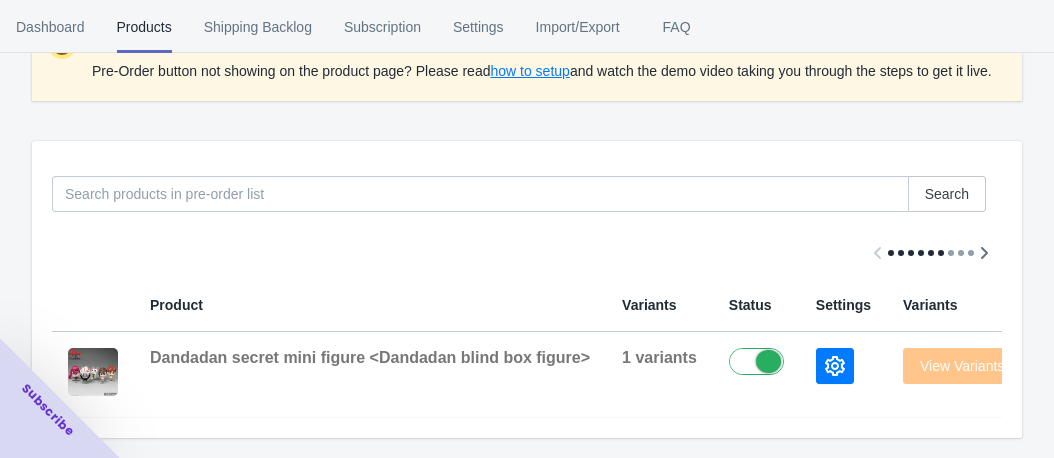 scroll, scrollTop: 274, scrollLeft: 0, axis: vertical 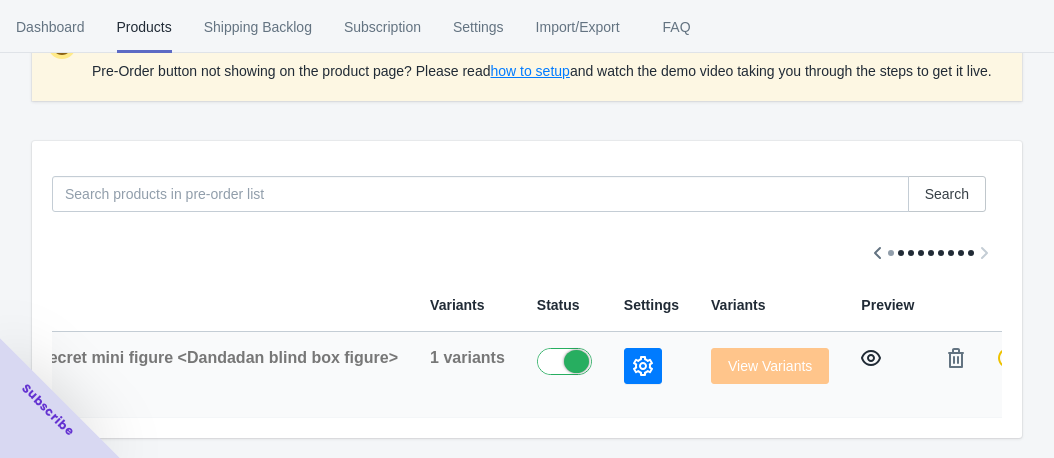 click 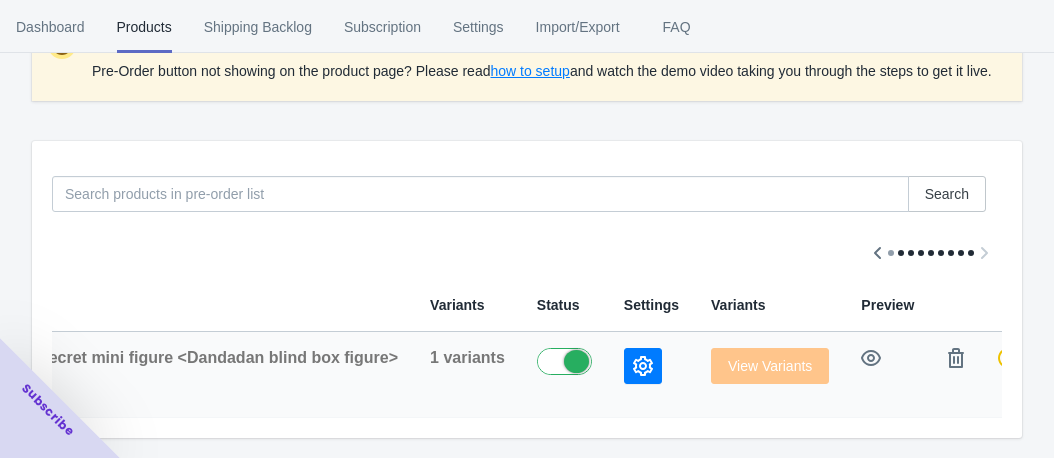 click at bounding box center (569, 360) 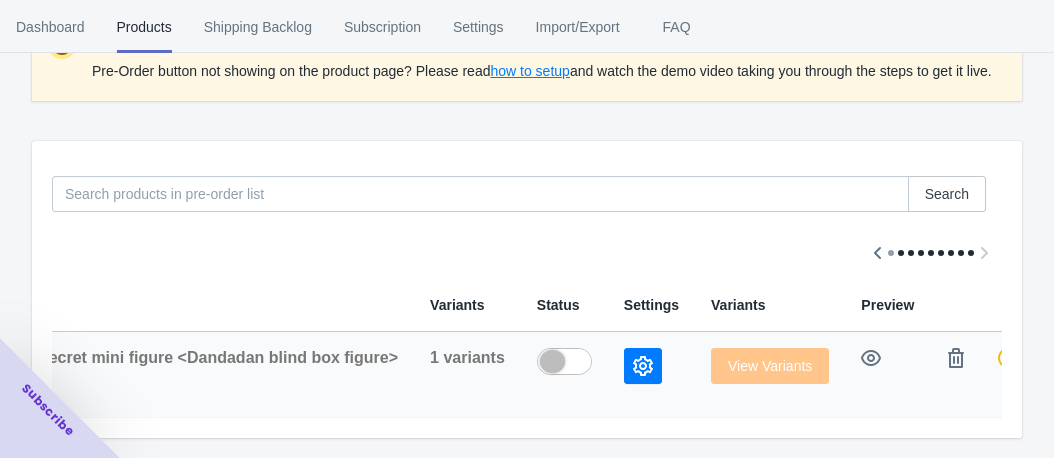 click at bounding box center (569, 360) 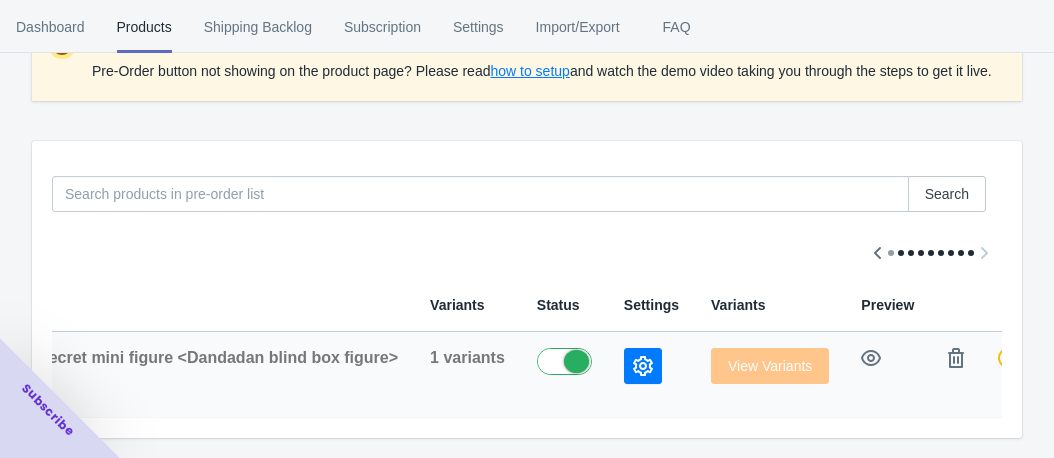 checkbox on "true" 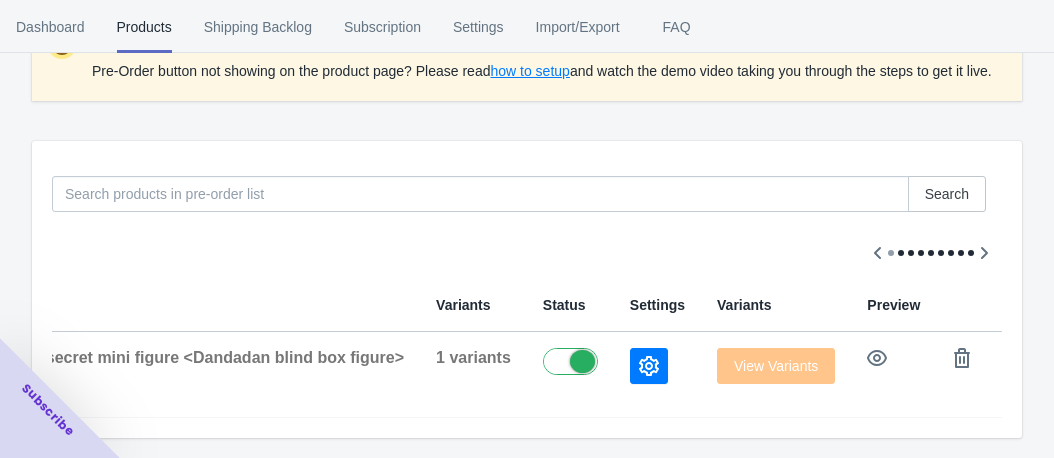 scroll, scrollTop: 0, scrollLeft: 192, axis: horizontal 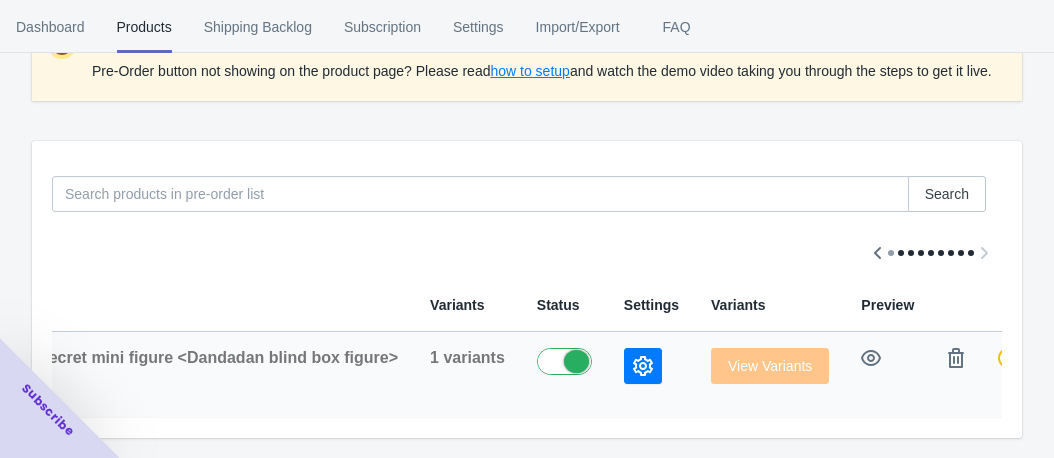 click at bounding box center [1008, 375] 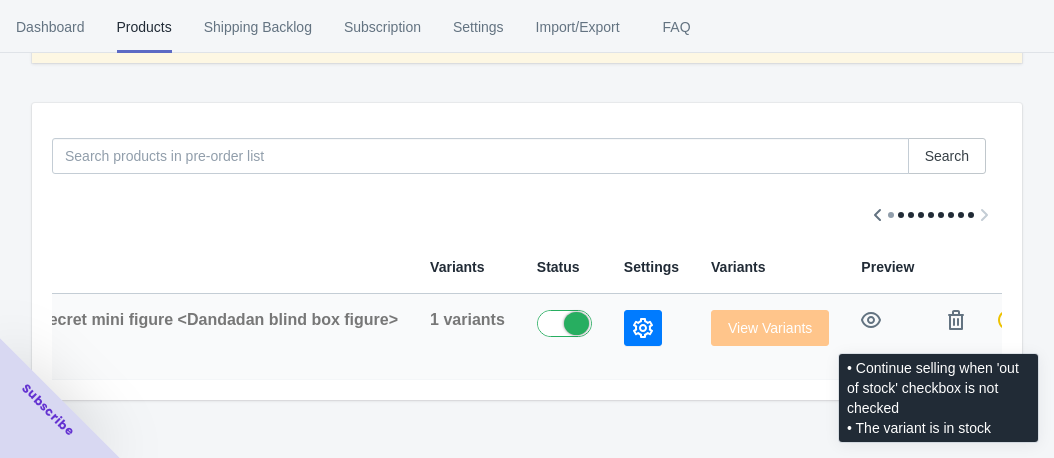 click 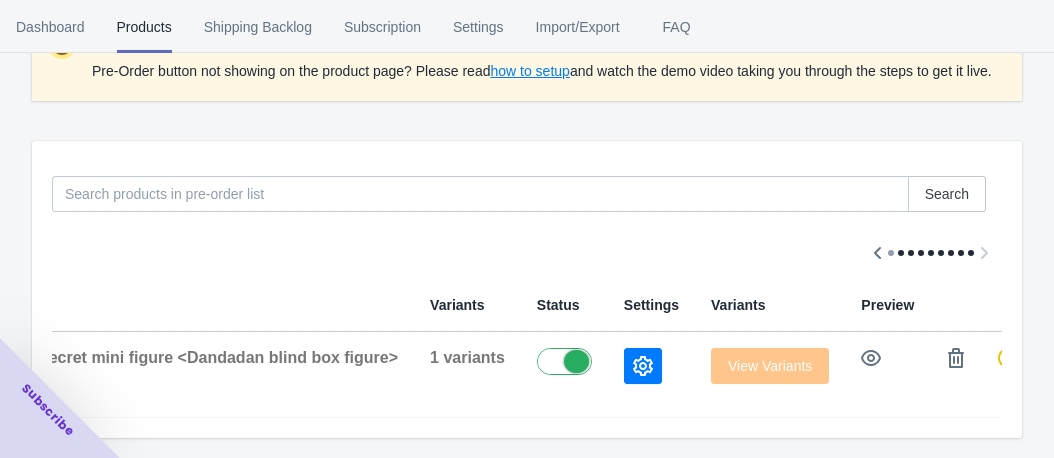 drag, startPoint x: 1001, startPoint y: 418, endPoint x: 886, endPoint y: 414, distance: 115.06954 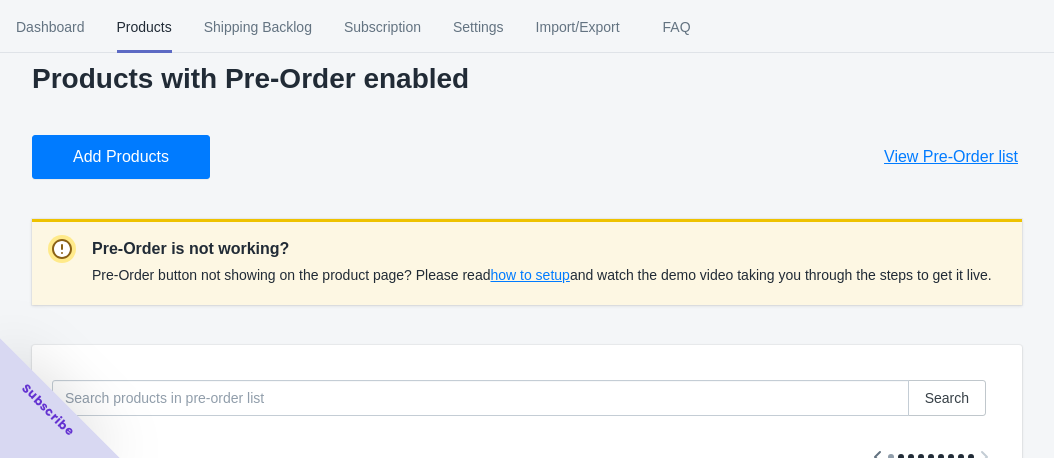 scroll, scrollTop: 24, scrollLeft: 0, axis: vertical 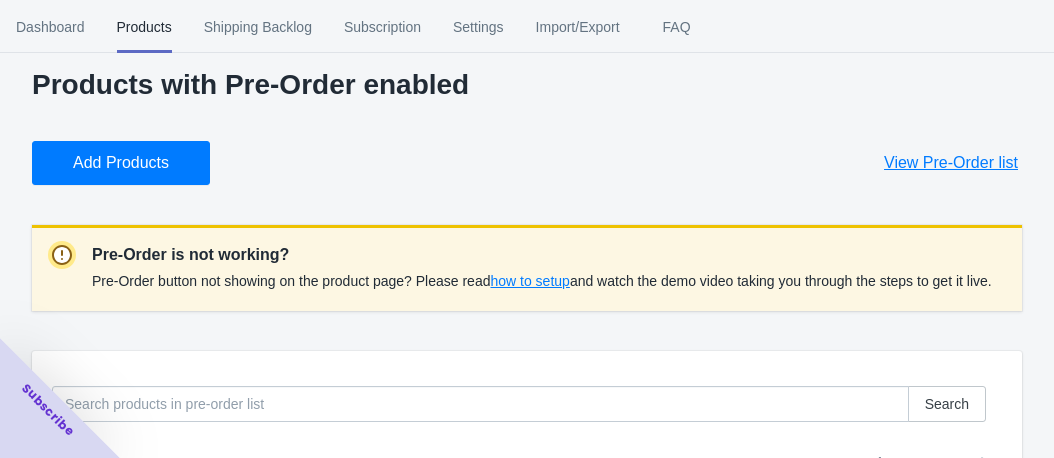 click on "how to setup" at bounding box center [529, 281] 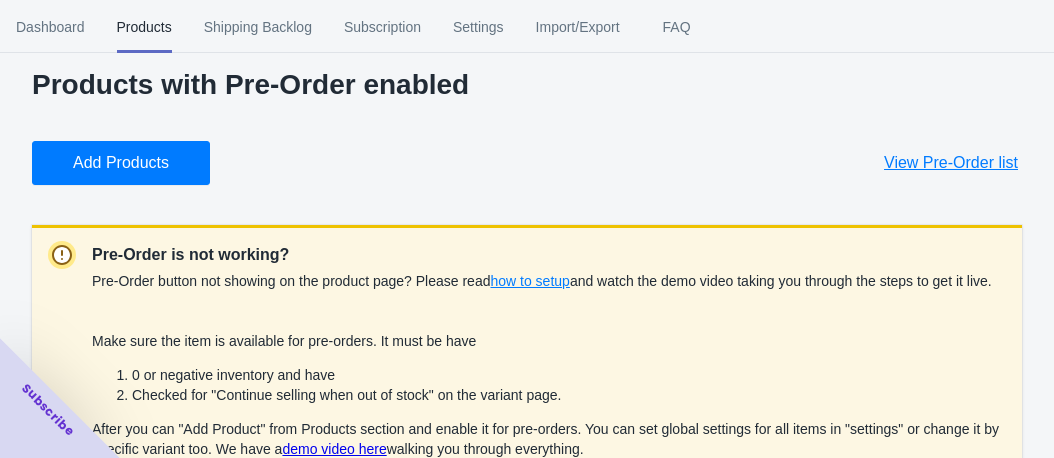 scroll, scrollTop: 274, scrollLeft: 0, axis: vertical 